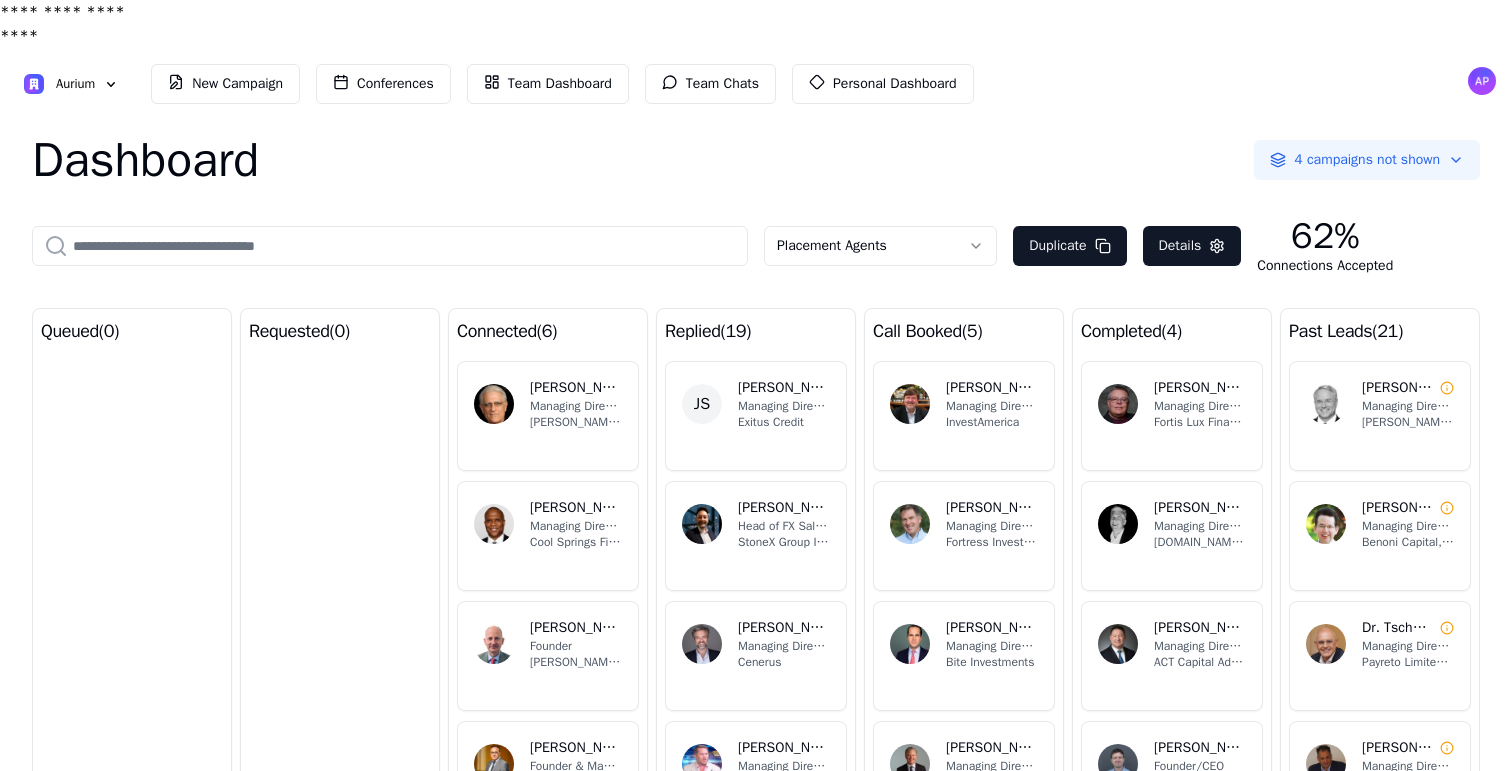 scroll, scrollTop: 0, scrollLeft: 0, axis: both 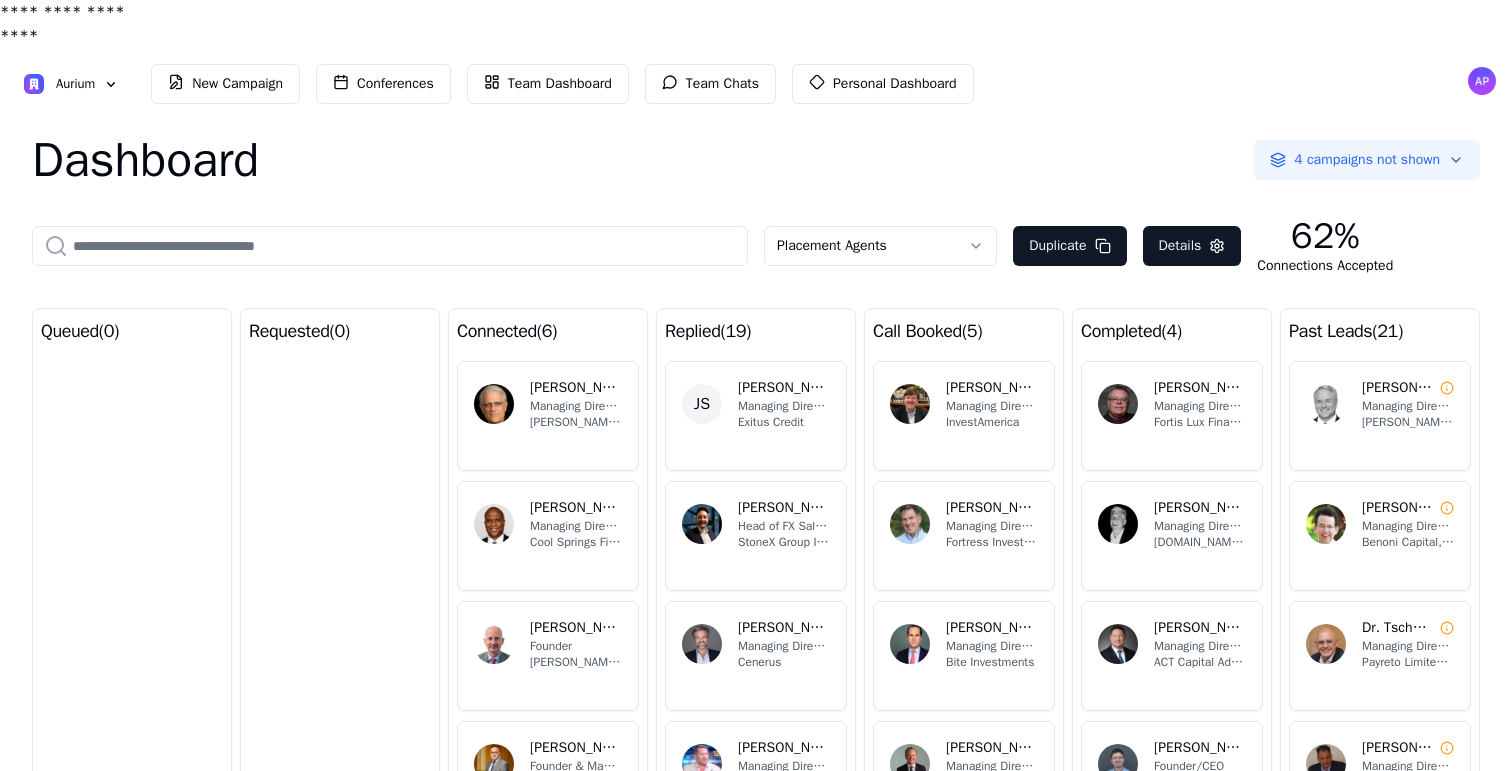 click on "Placement Agents Duplicate Details 62% Connections Accepted" at bounding box center [1122, 246] 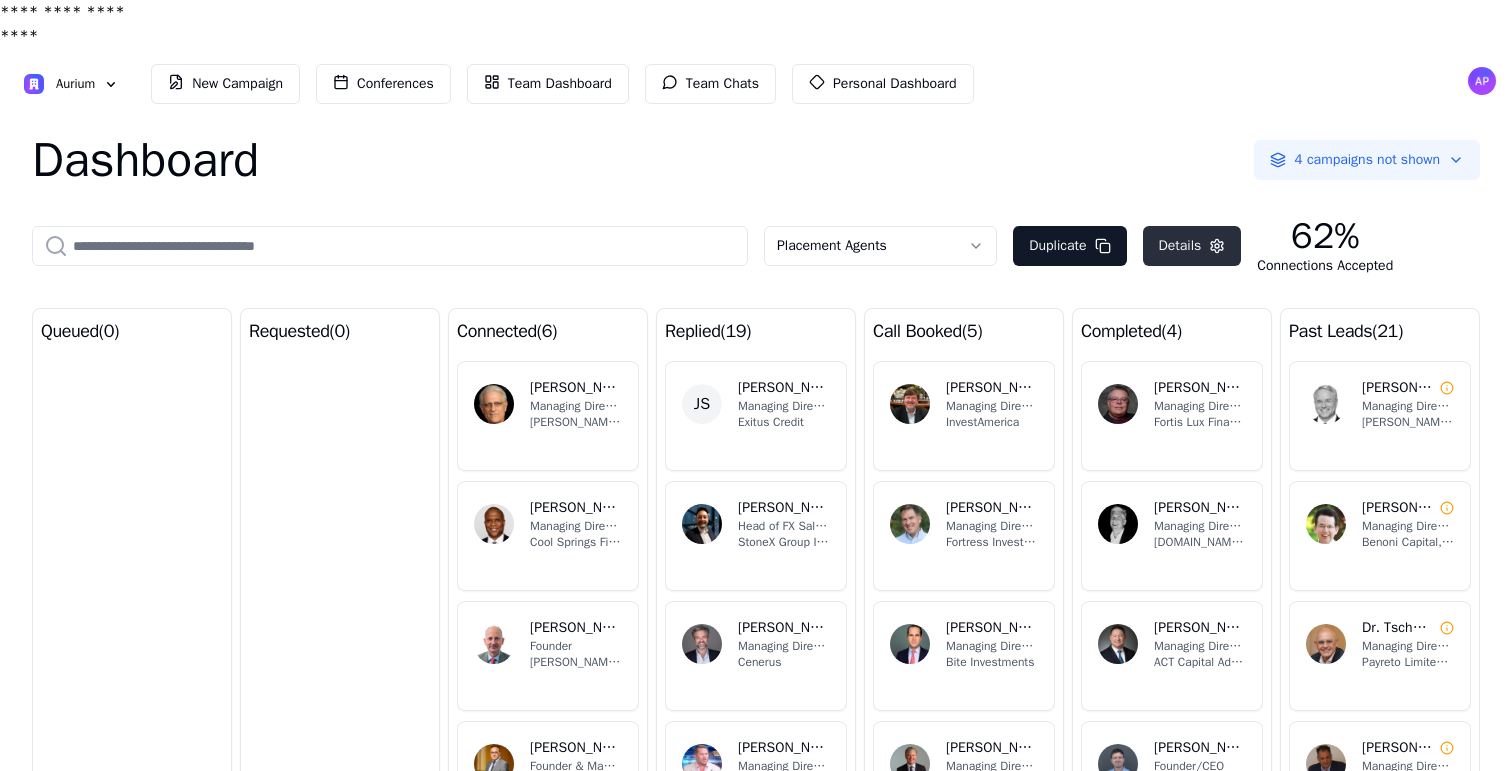 click on "Details" at bounding box center [1192, 246] 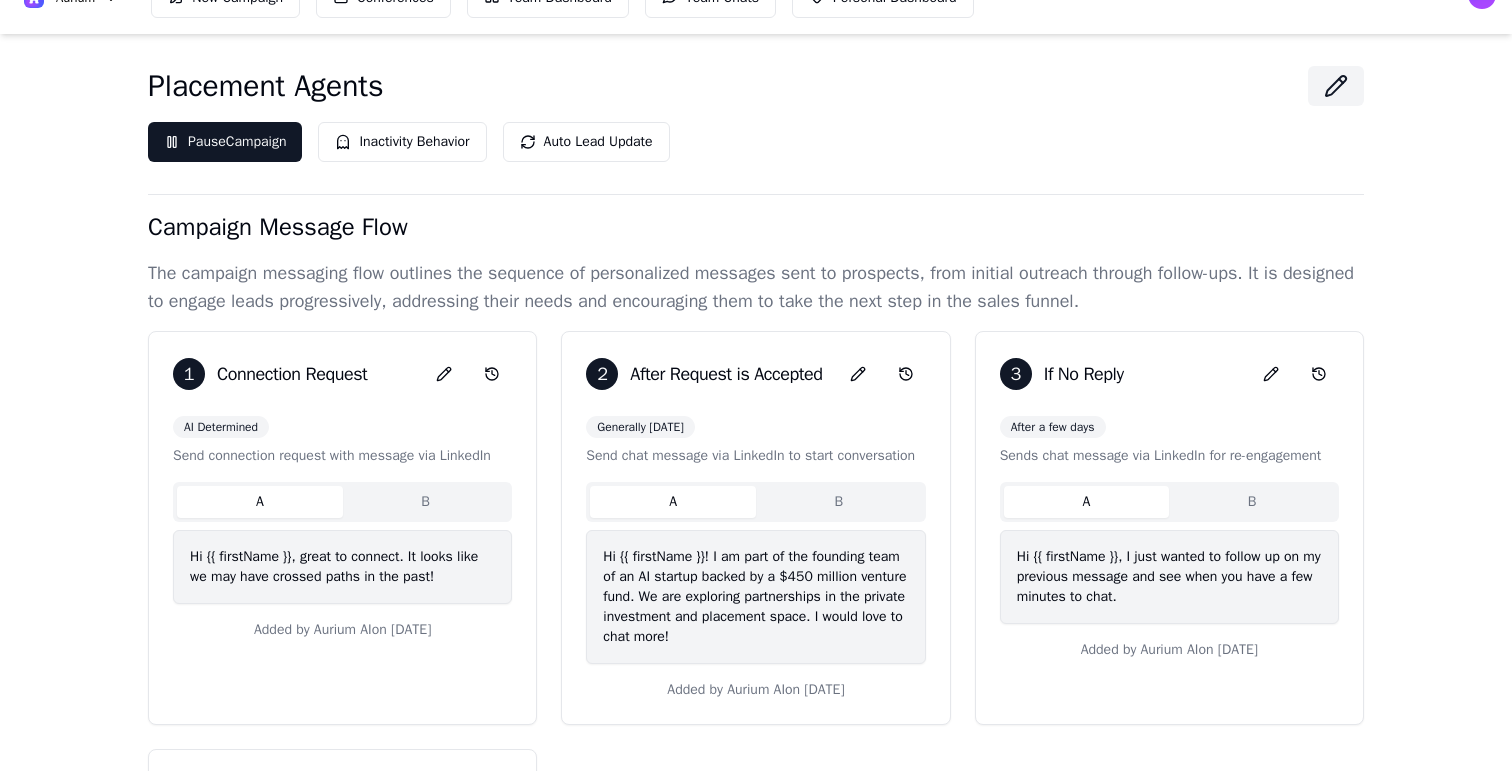 scroll, scrollTop: 147, scrollLeft: 0, axis: vertical 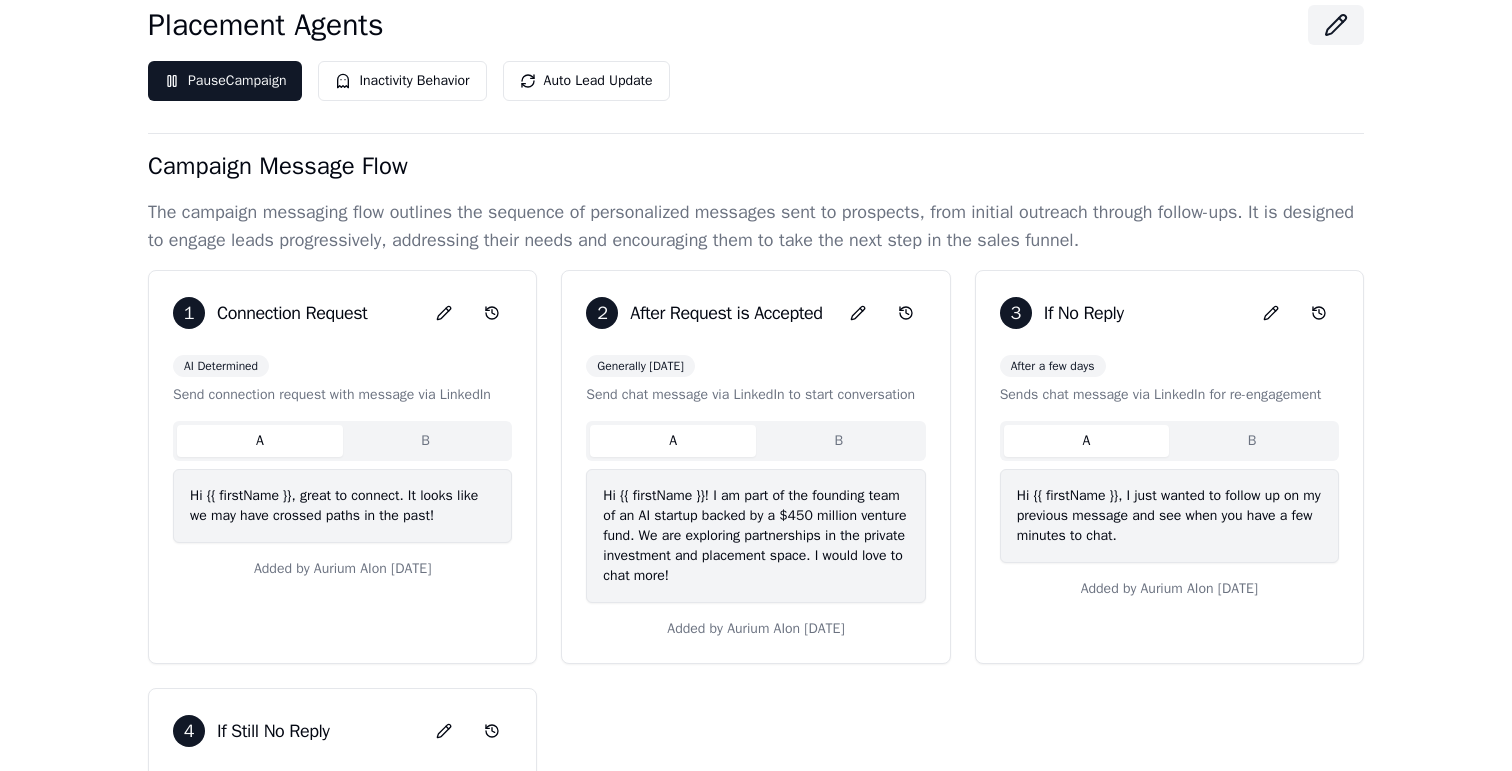 click on "A B" at bounding box center [342, 441] 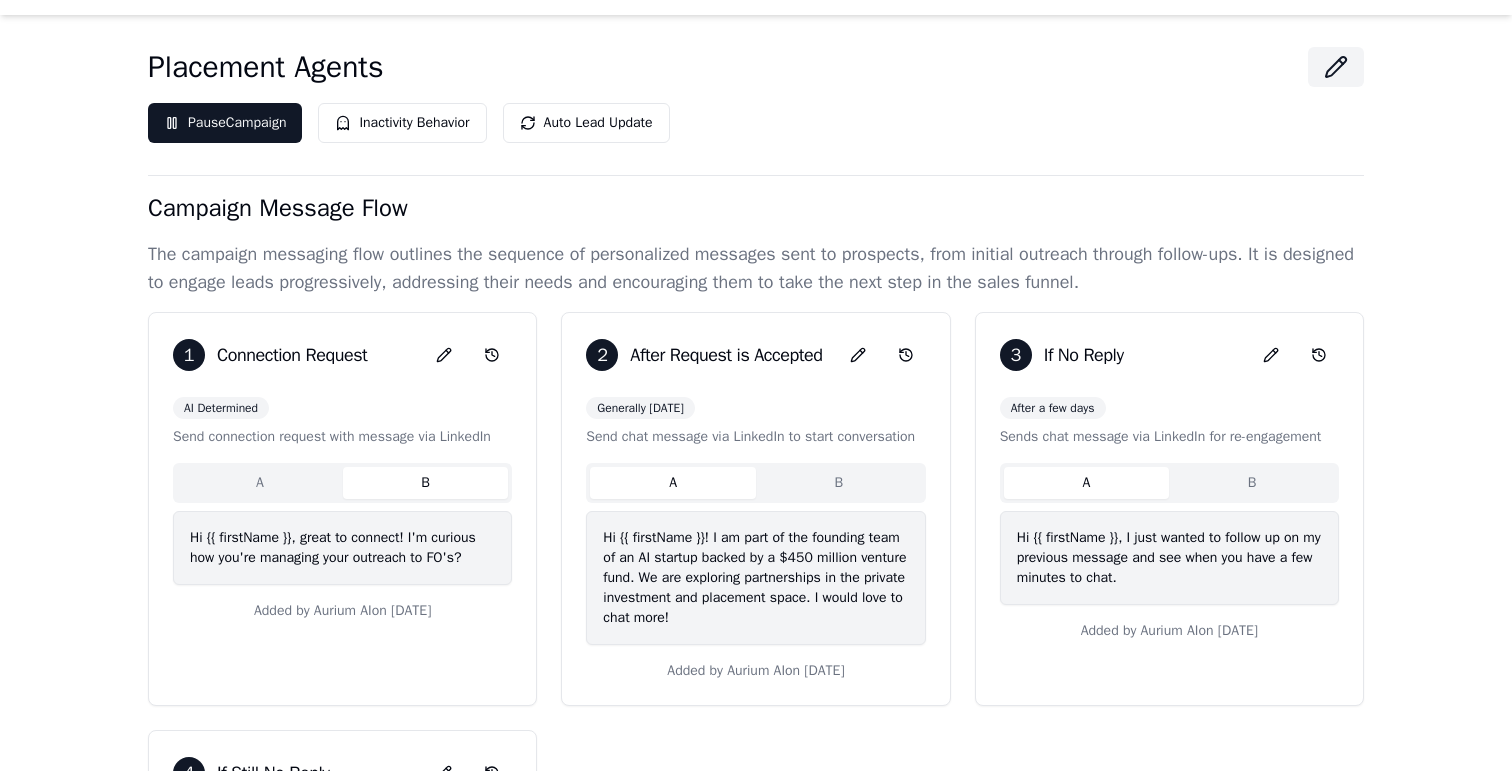 scroll, scrollTop: 98, scrollLeft: 0, axis: vertical 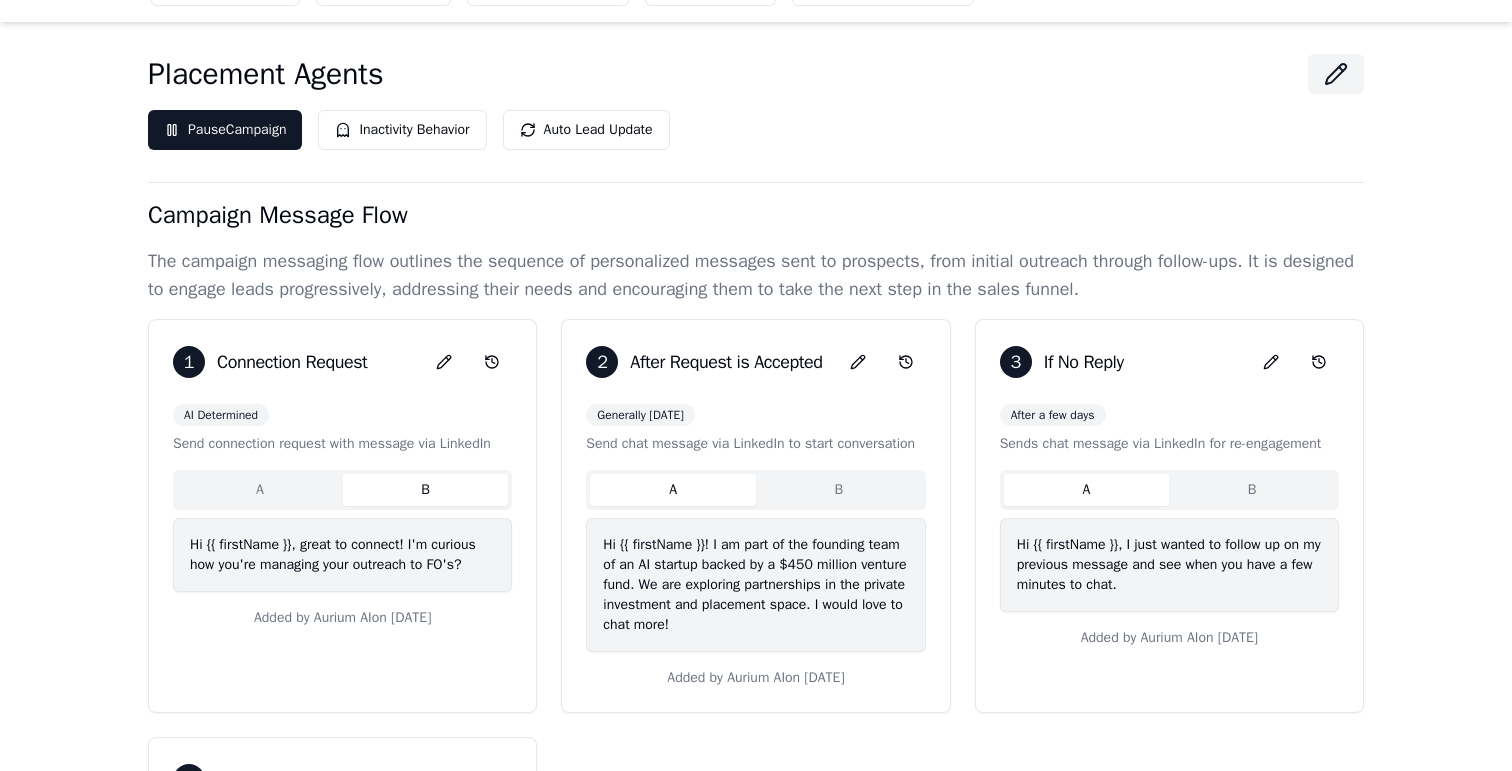 click on "B" at bounding box center [839, 490] 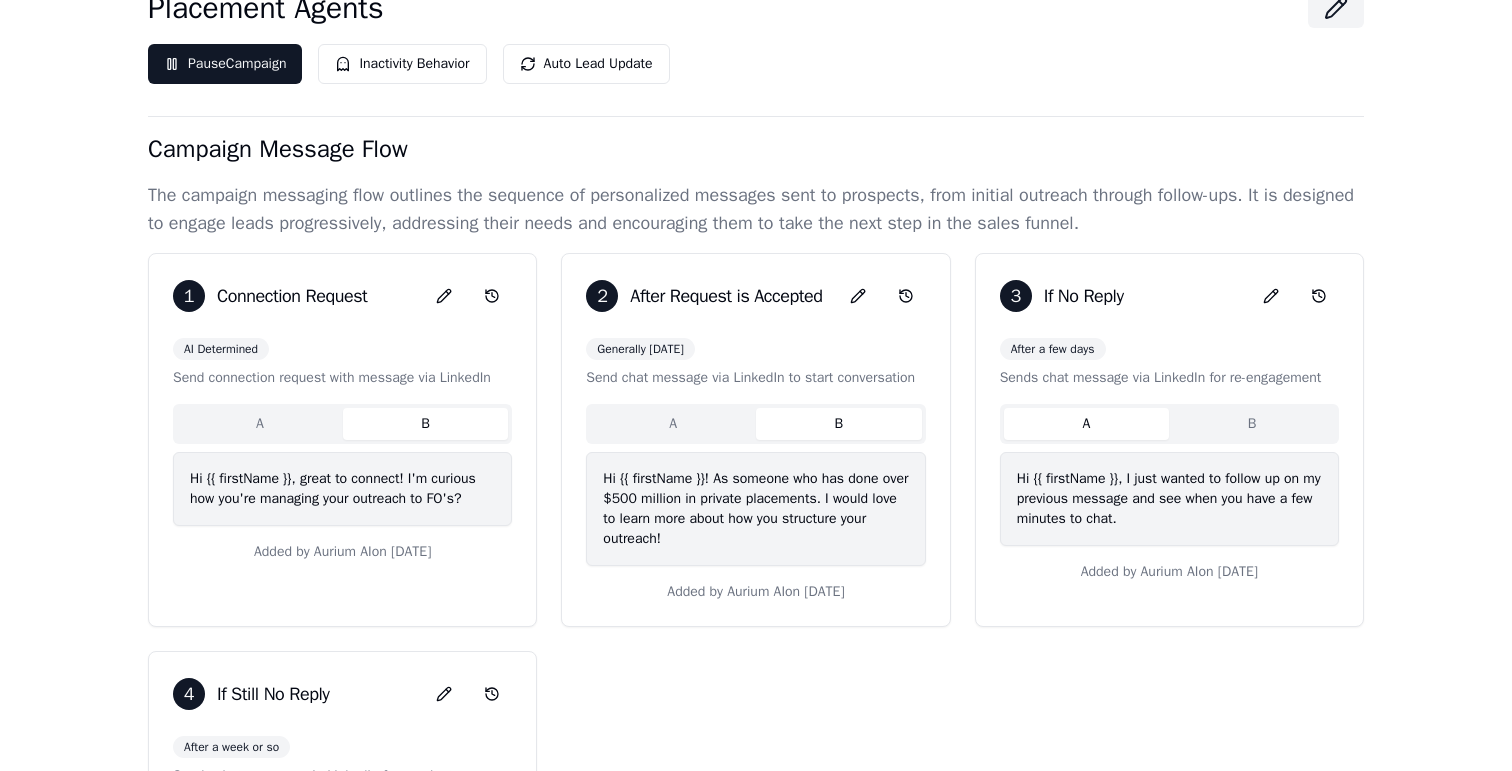 scroll, scrollTop: 84, scrollLeft: 0, axis: vertical 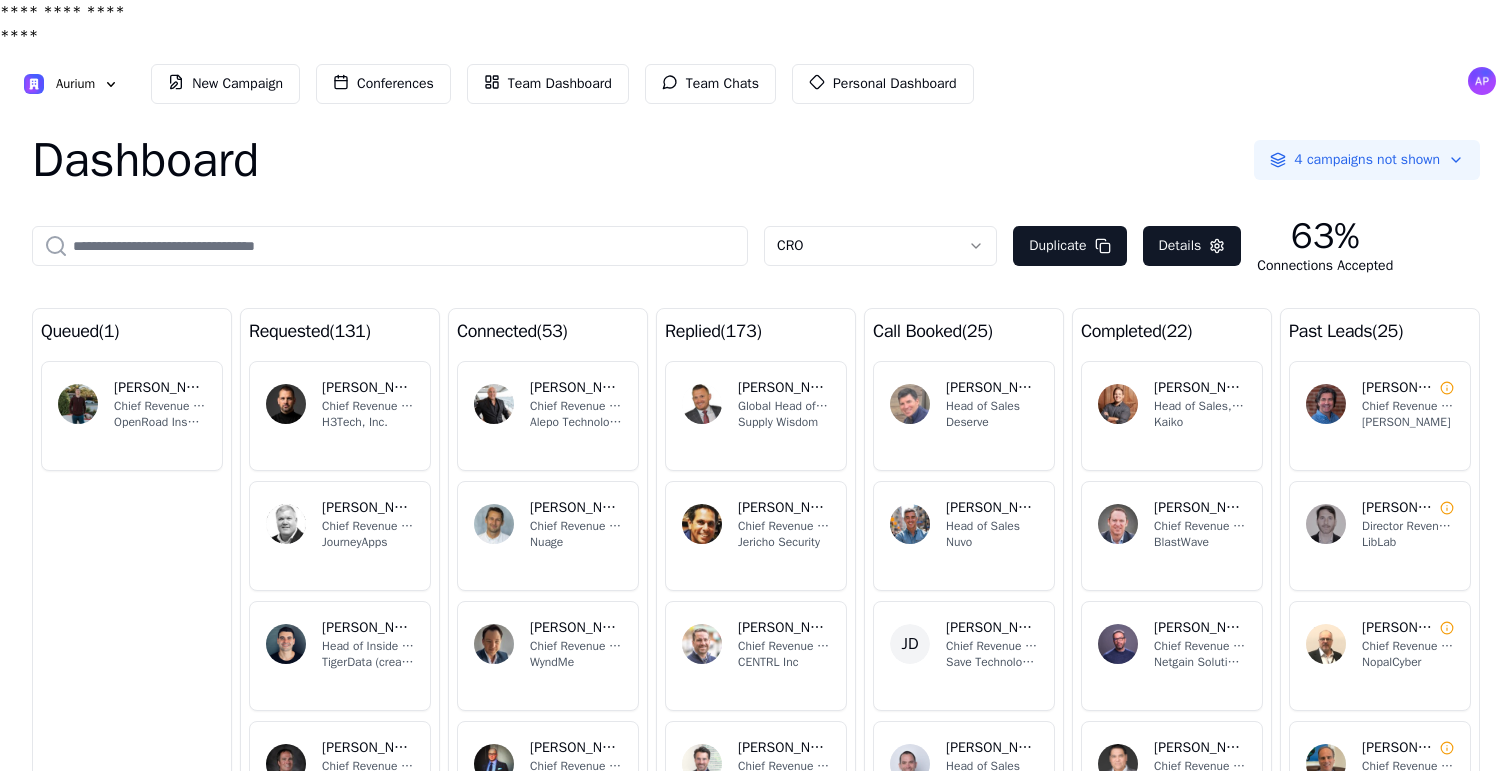 click on "**********" at bounding box center [756, 409] 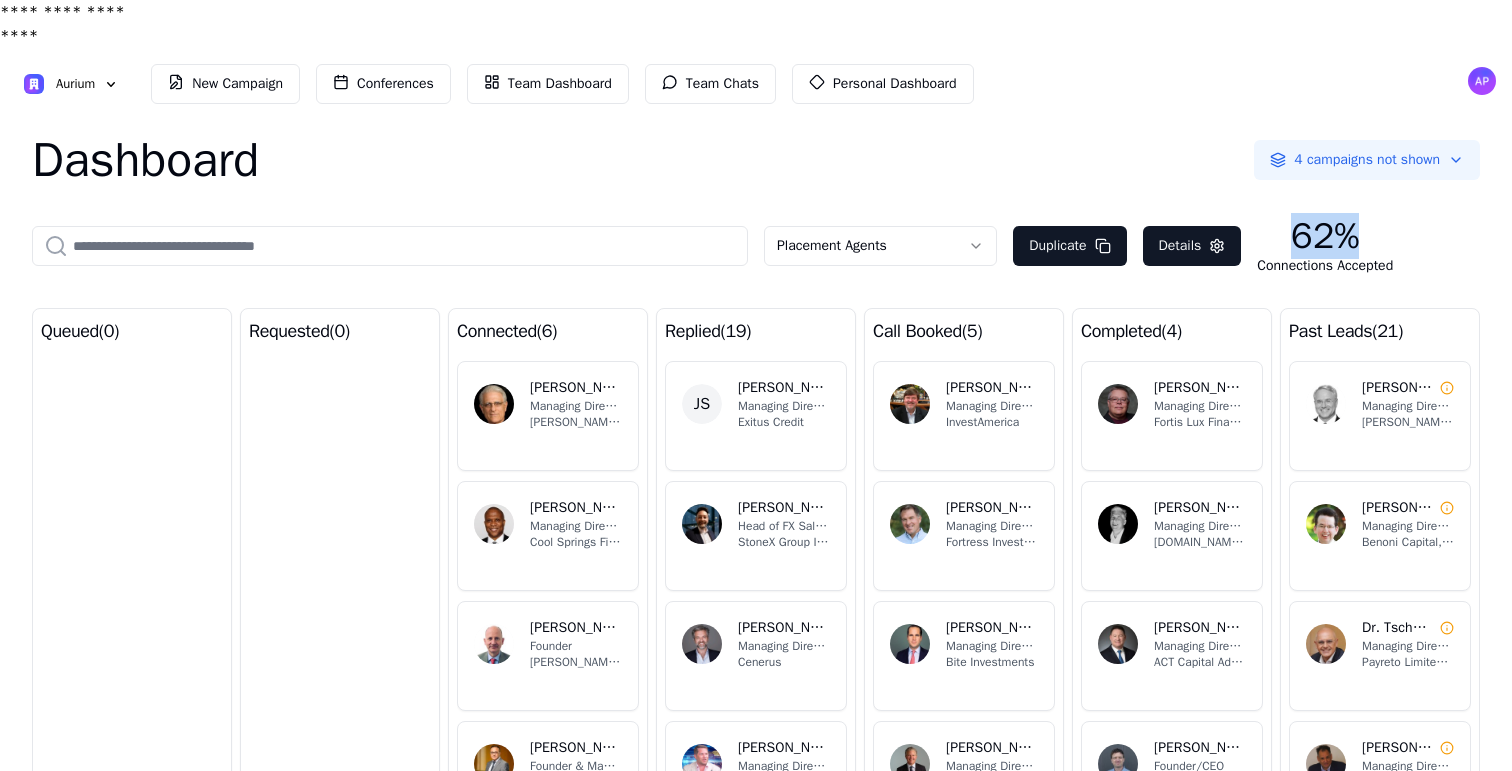 drag, startPoint x: 1291, startPoint y: 193, endPoint x: 1369, endPoint y: 193, distance: 78 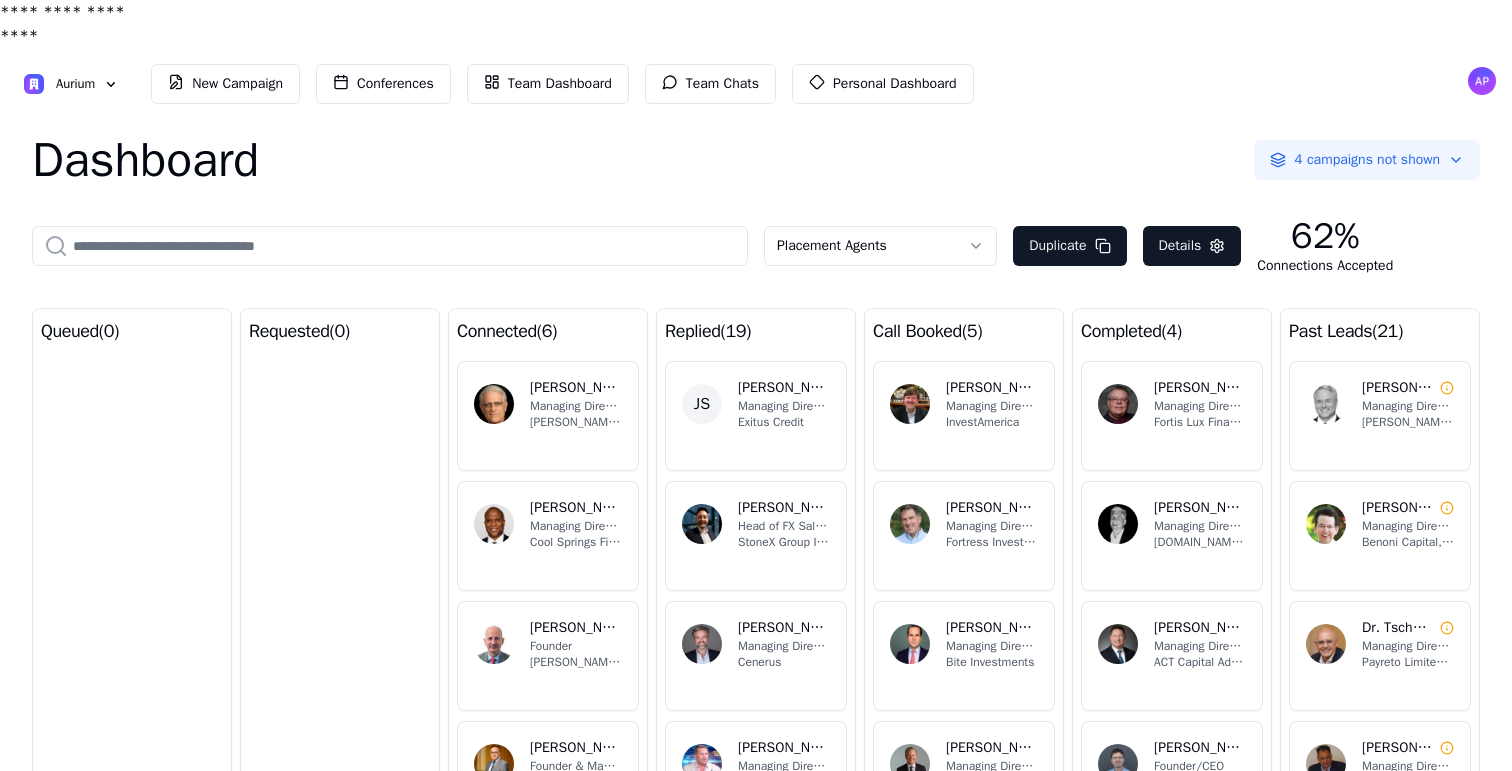 scroll, scrollTop: 47, scrollLeft: 0, axis: vertical 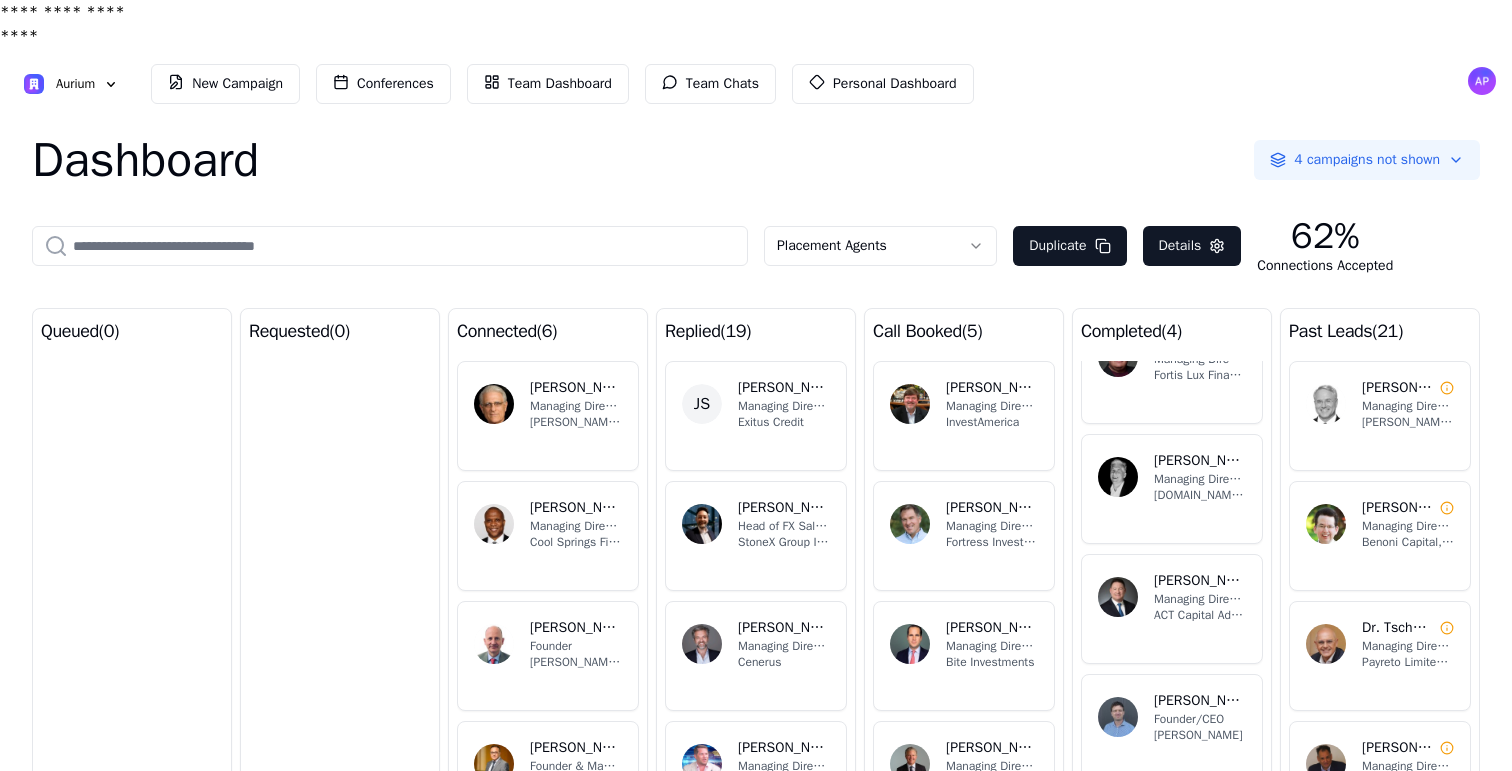click on "Managing Director" at bounding box center (992, 766) 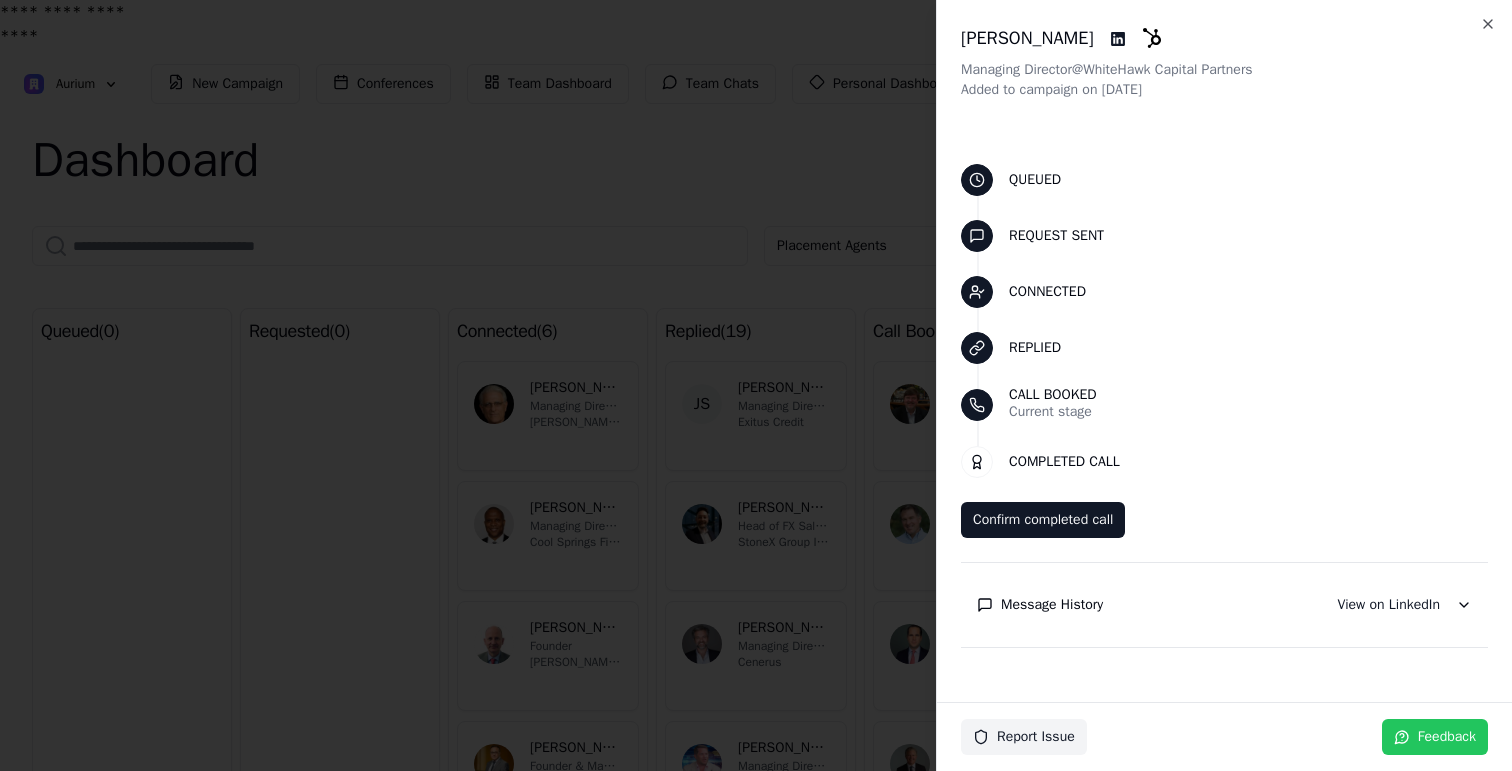 click on "Message History" at bounding box center (1052, 605) 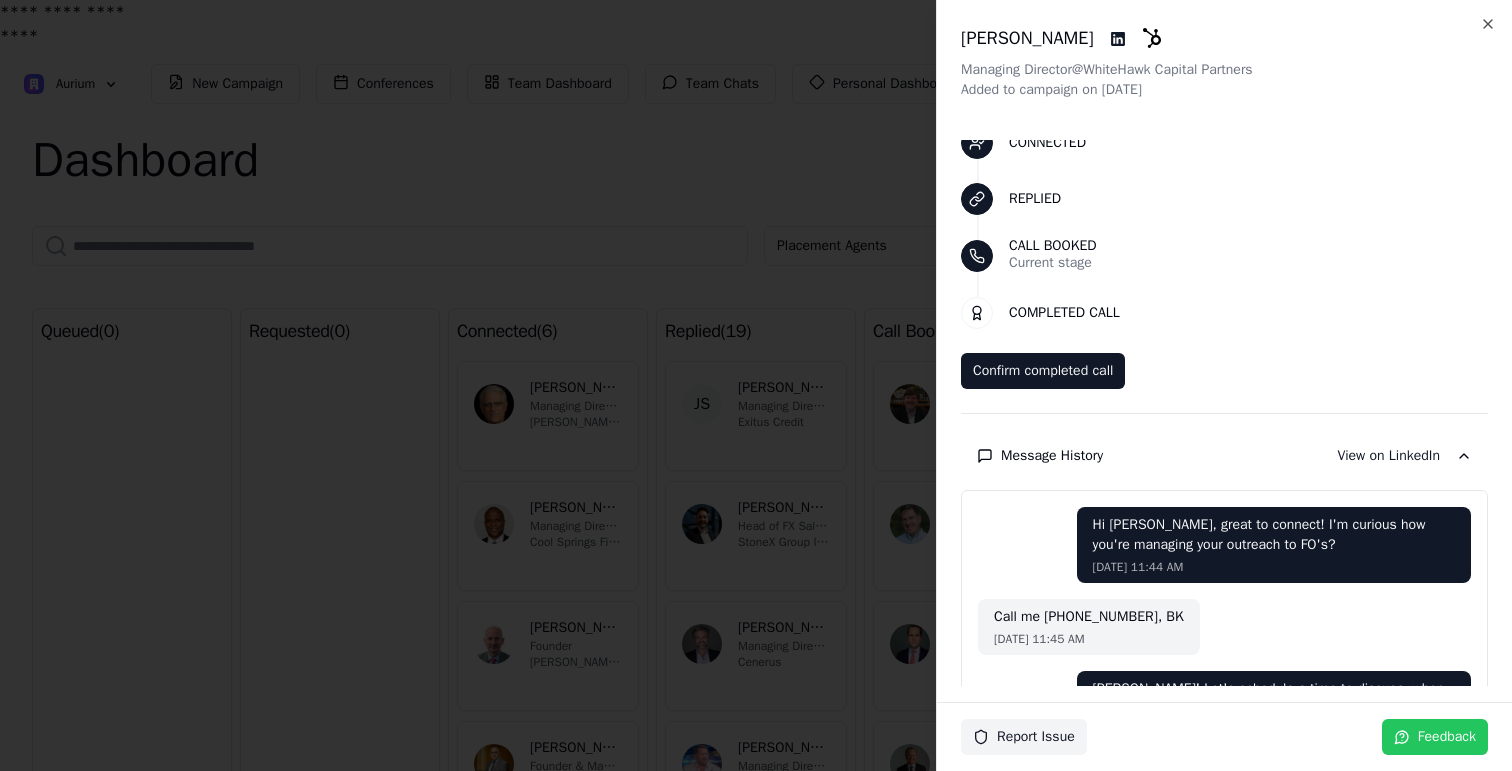 scroll, scrollTop: 294, scrollLeft: 0, axis: vertical 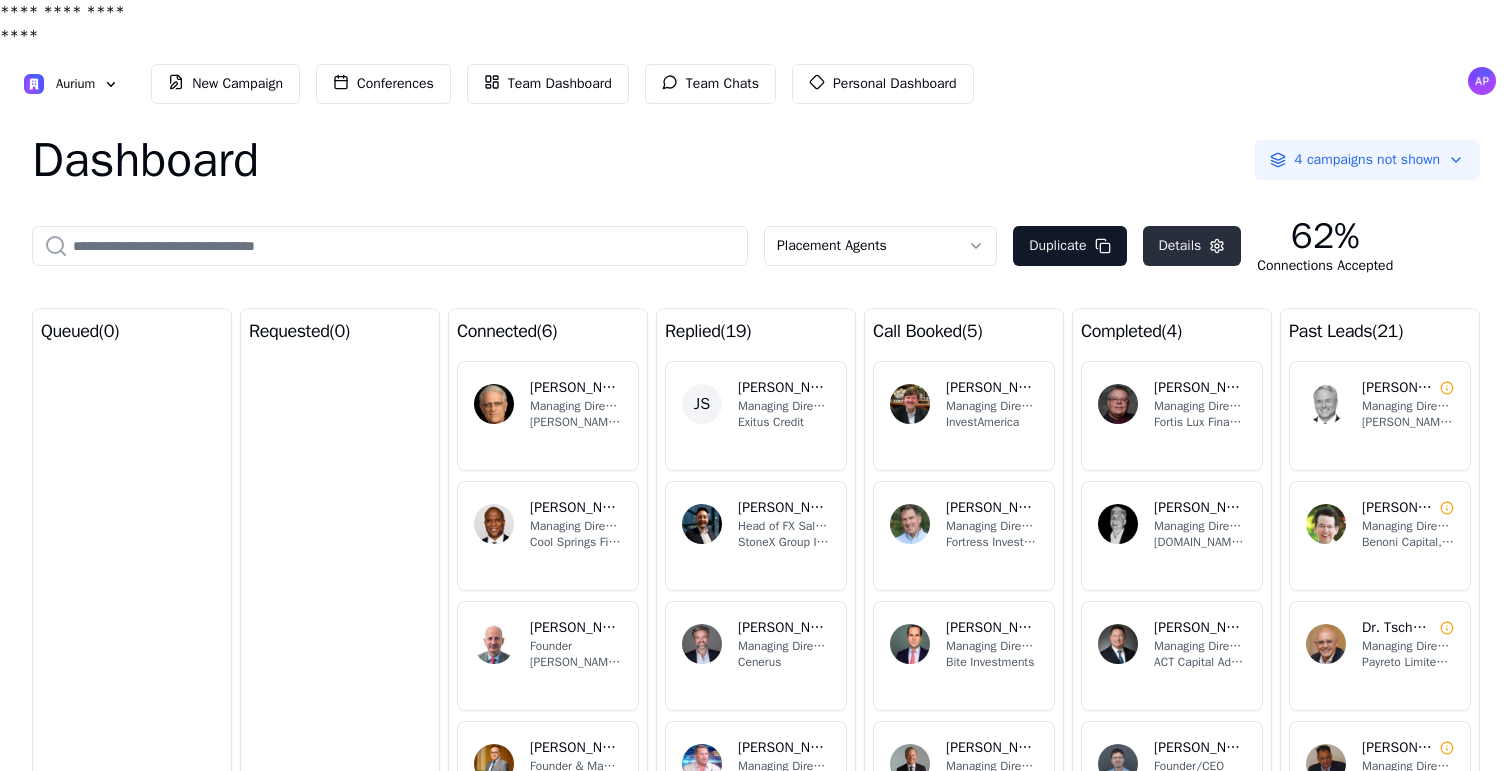 click 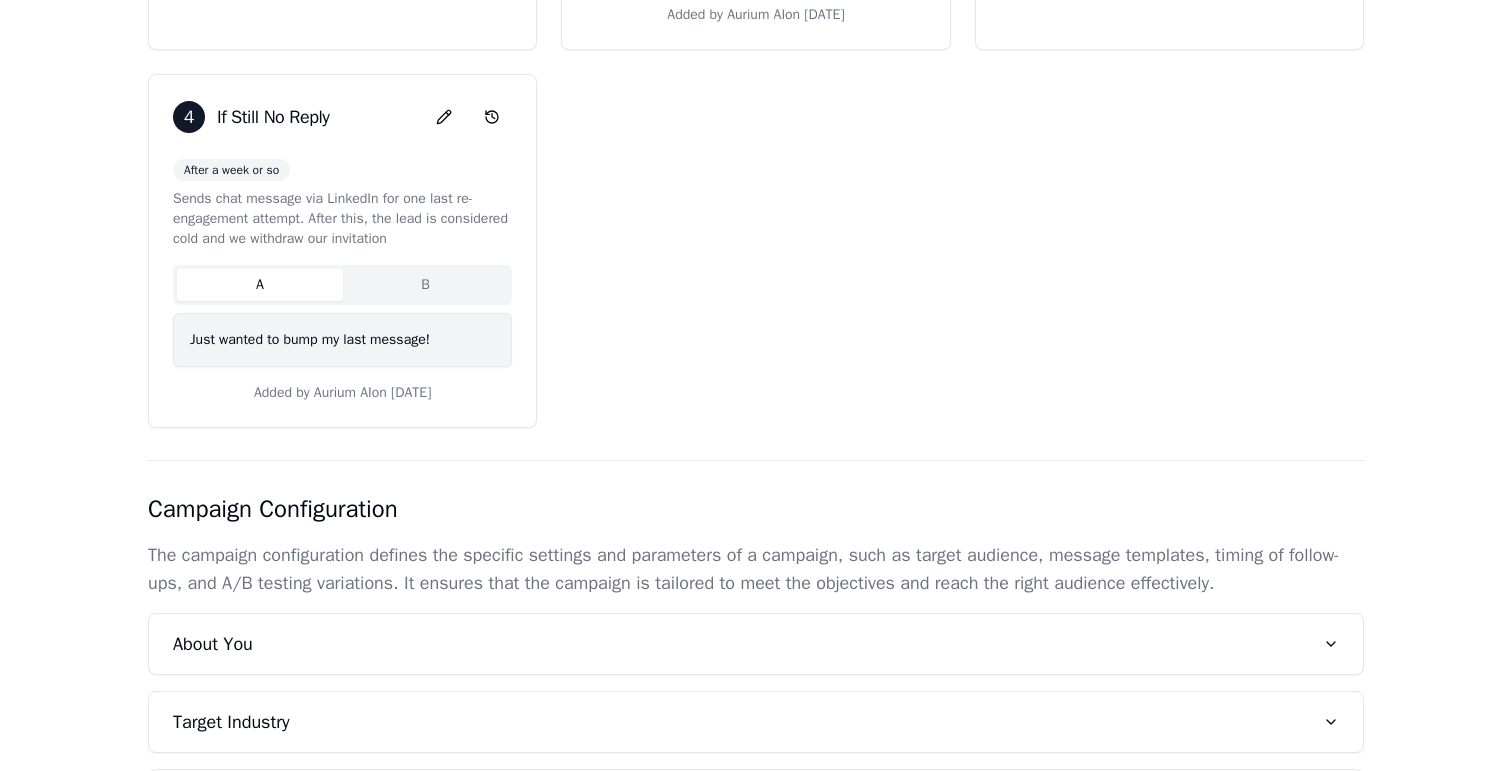 scroll, scrollTop: 845, scrollLeft: 0, axis: vertical 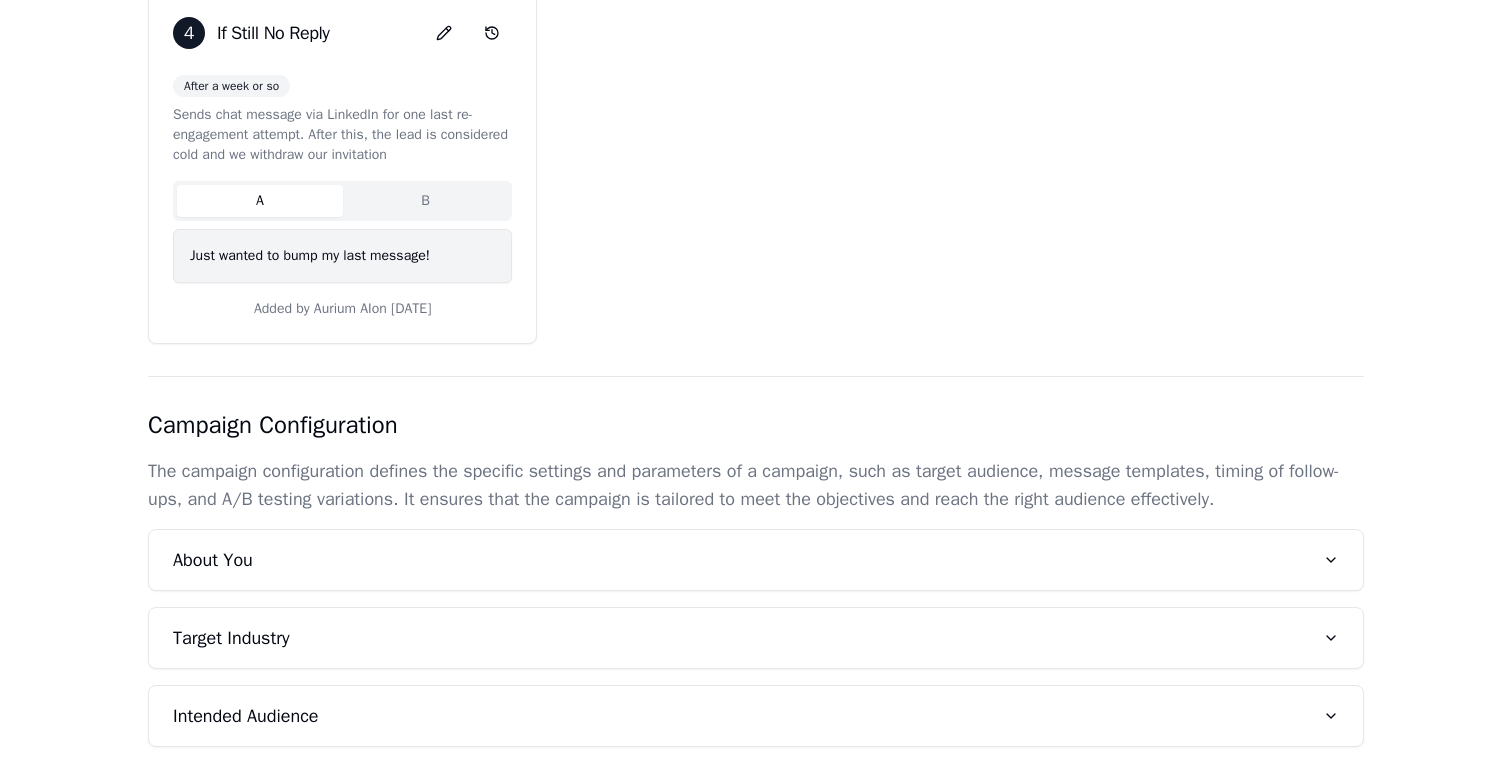 click on "About You" at bounding box center [756, 560] 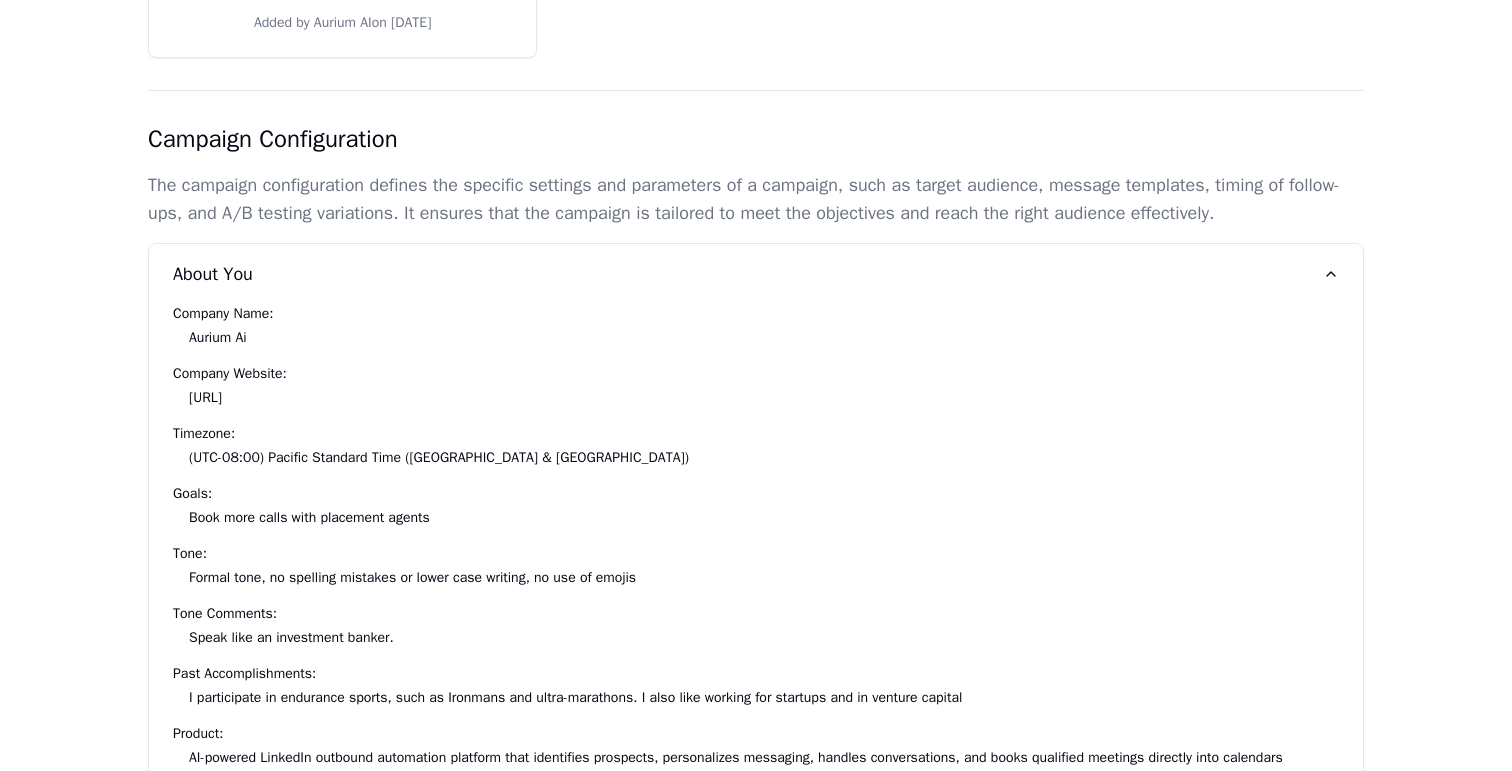 scroll, scrollTop: 1150, scrollLeft: 0, axis: vertical 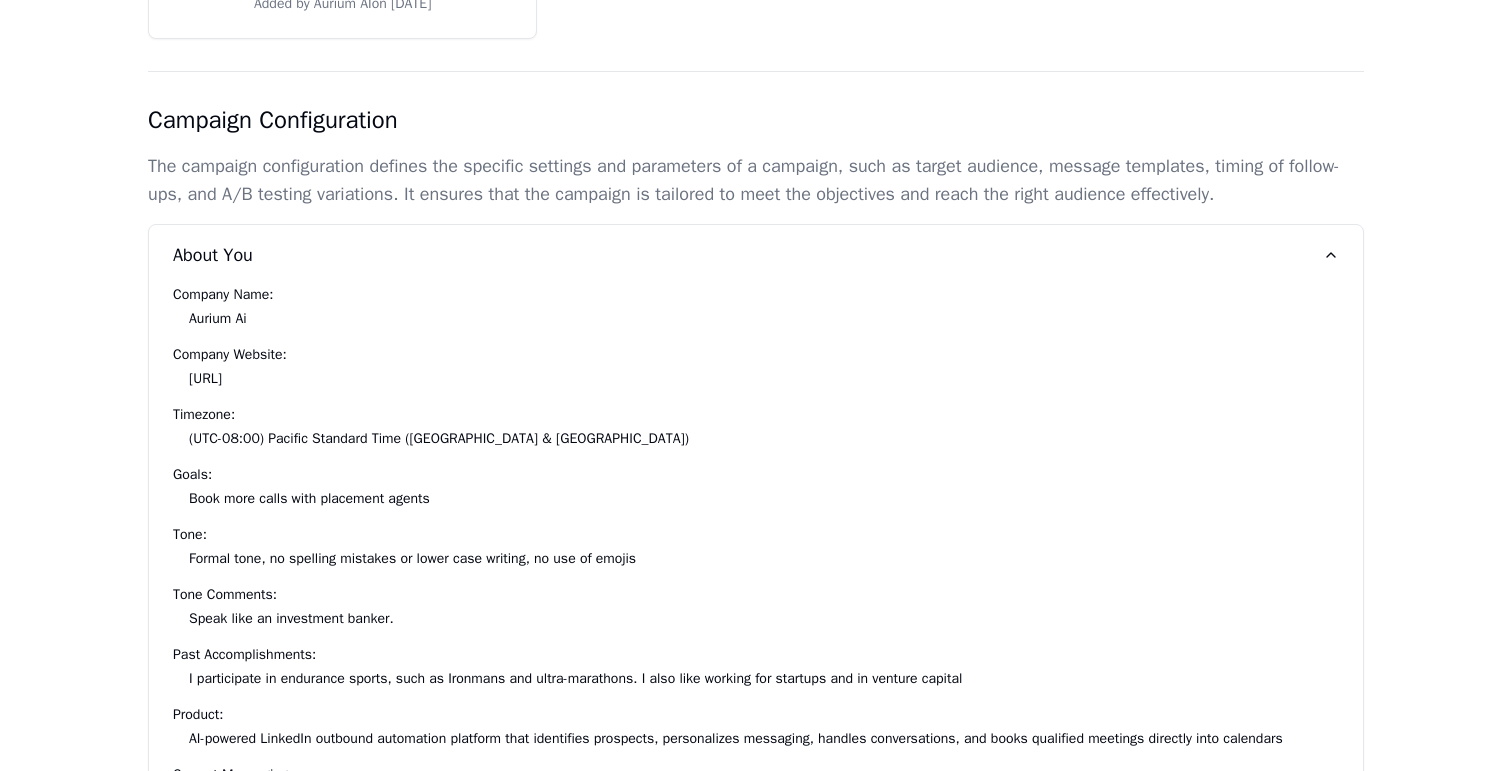 click on "Aurium Ai" at bounding box center [756, 319] 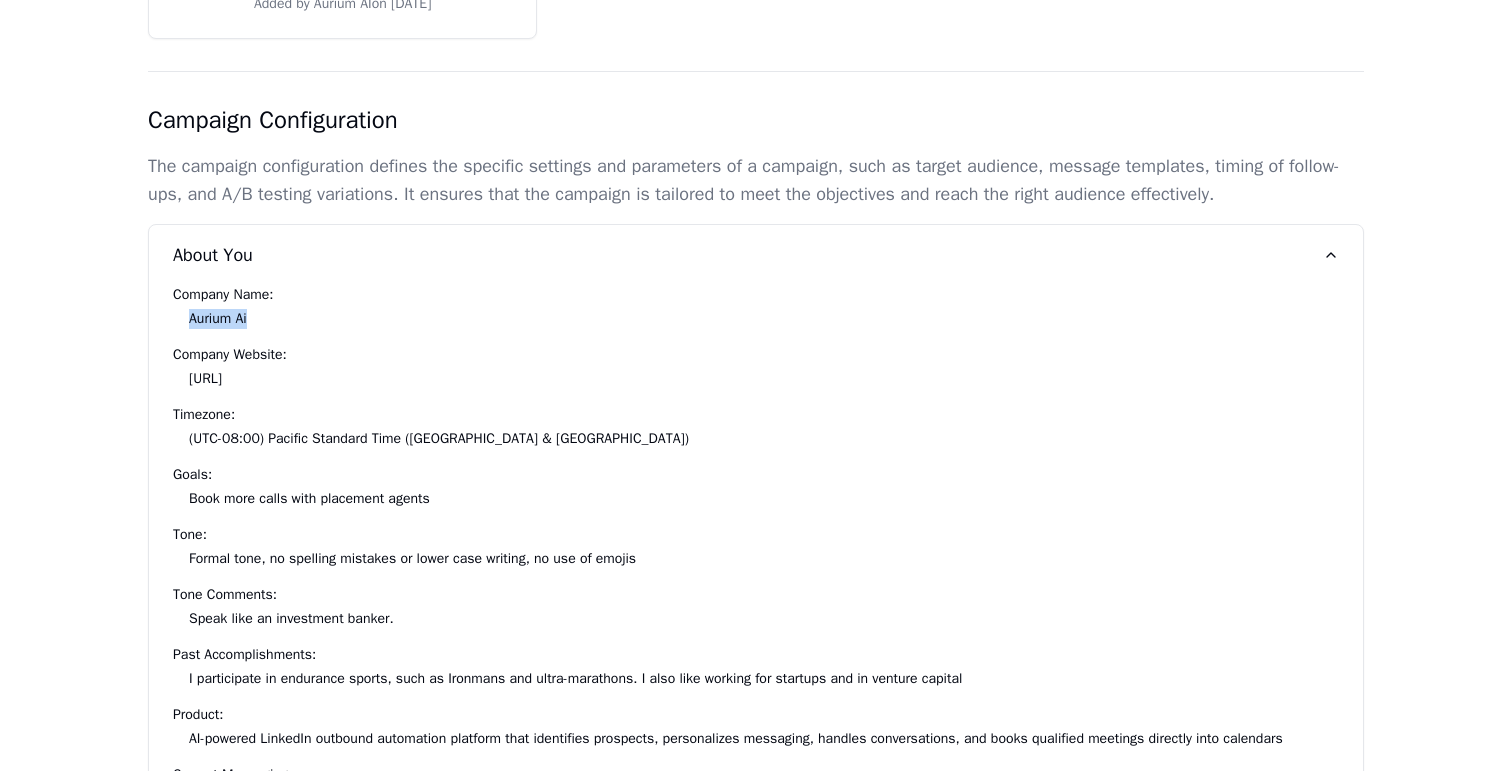 drag, startPoint x: 182, startPoint y: 310, endPoint x: 273, endPoint y: 315, distance: 91.13726 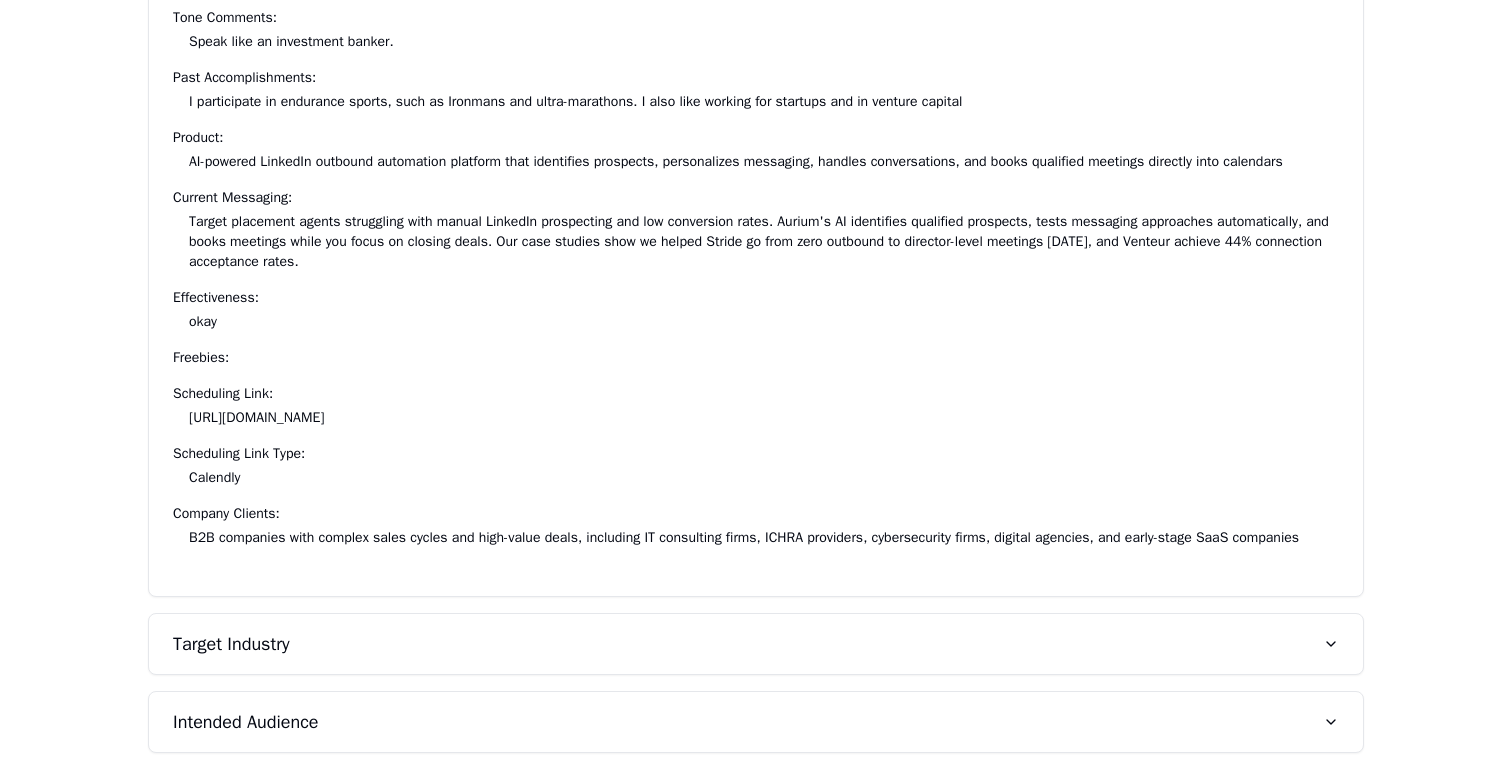 scroll, scrollTop: 1773, scrollLeft: 0, axis: vertical 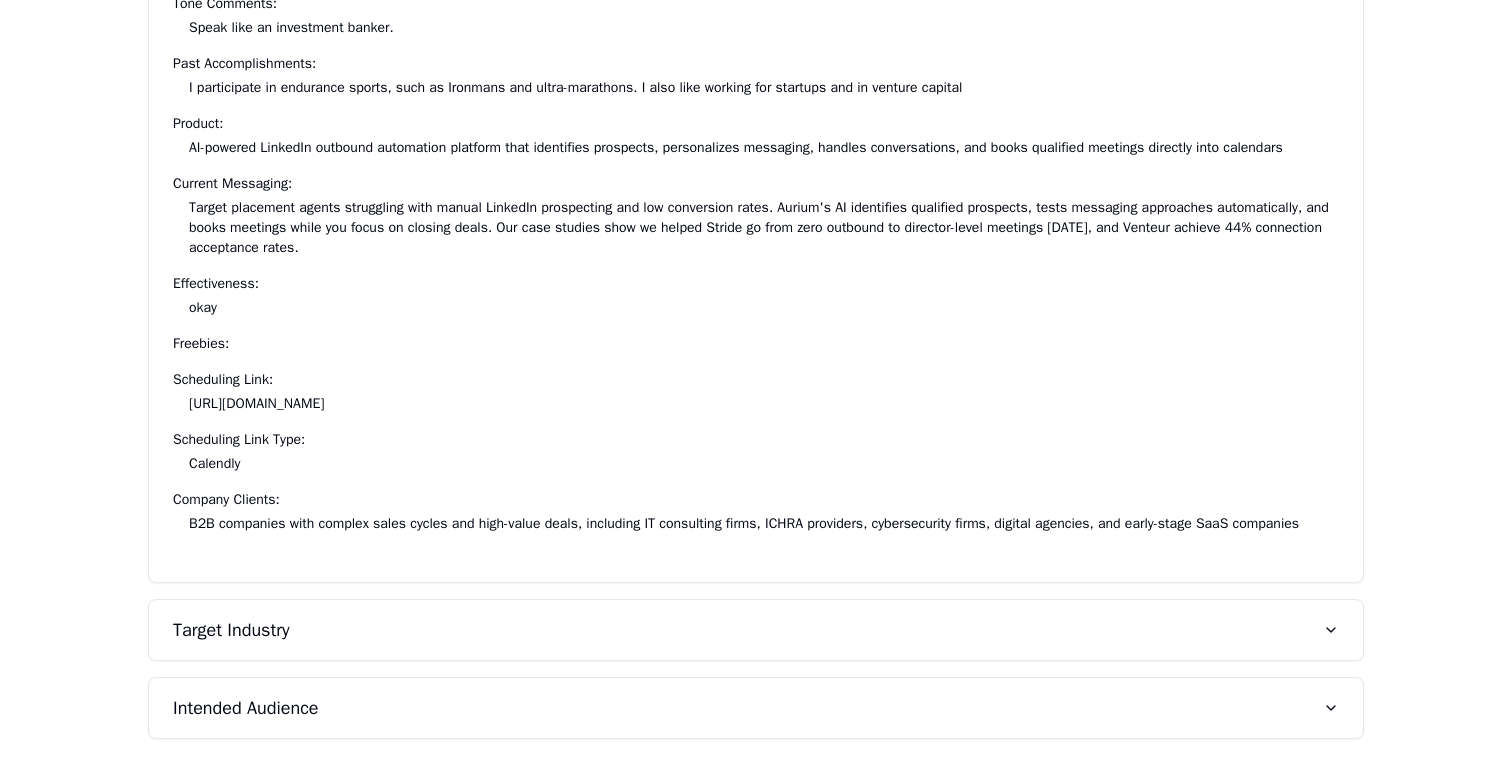 click on "Target Industry" at bounding box center [756, 630] 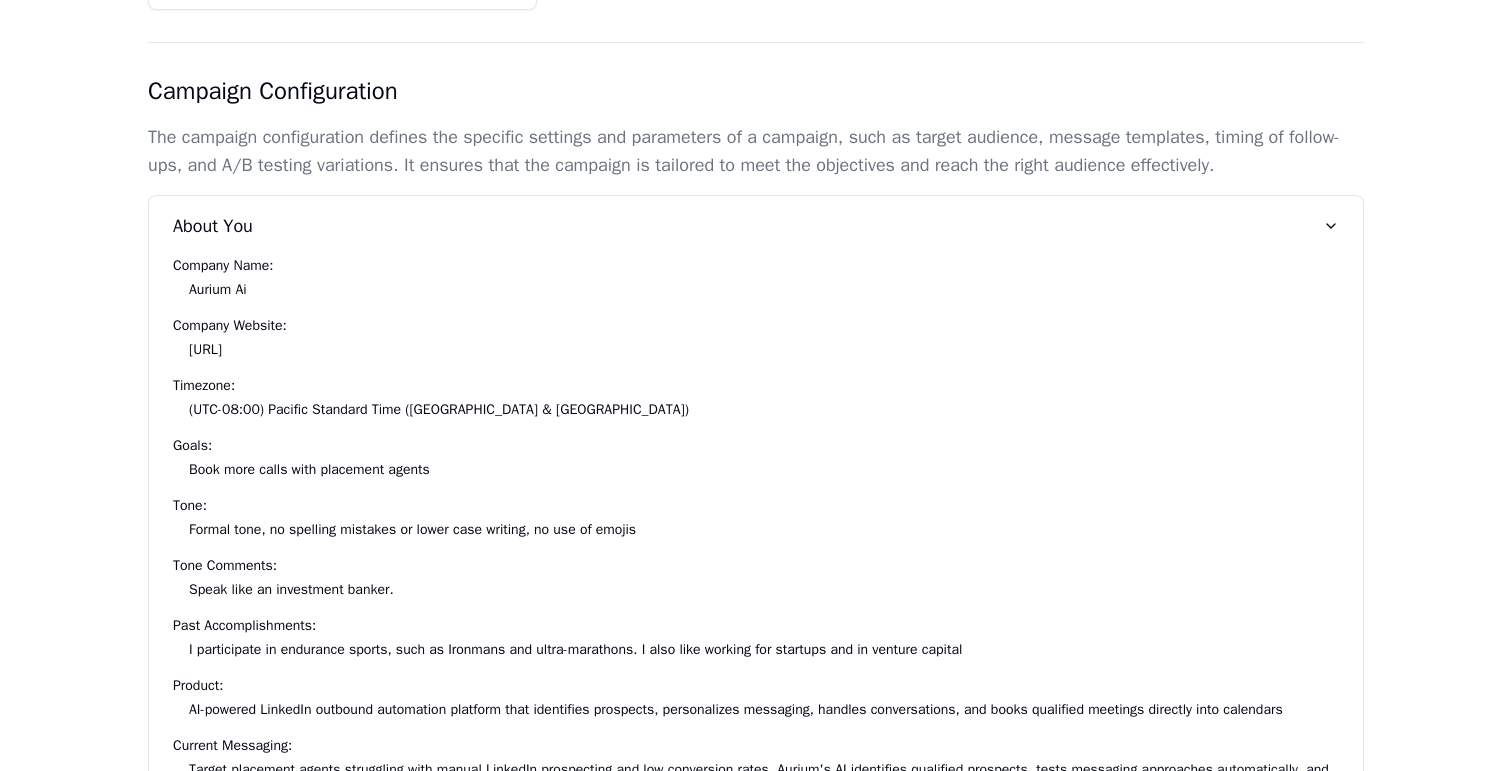 scroll, scrollTop: 1163, scrollLeft: 0, axis: vertical 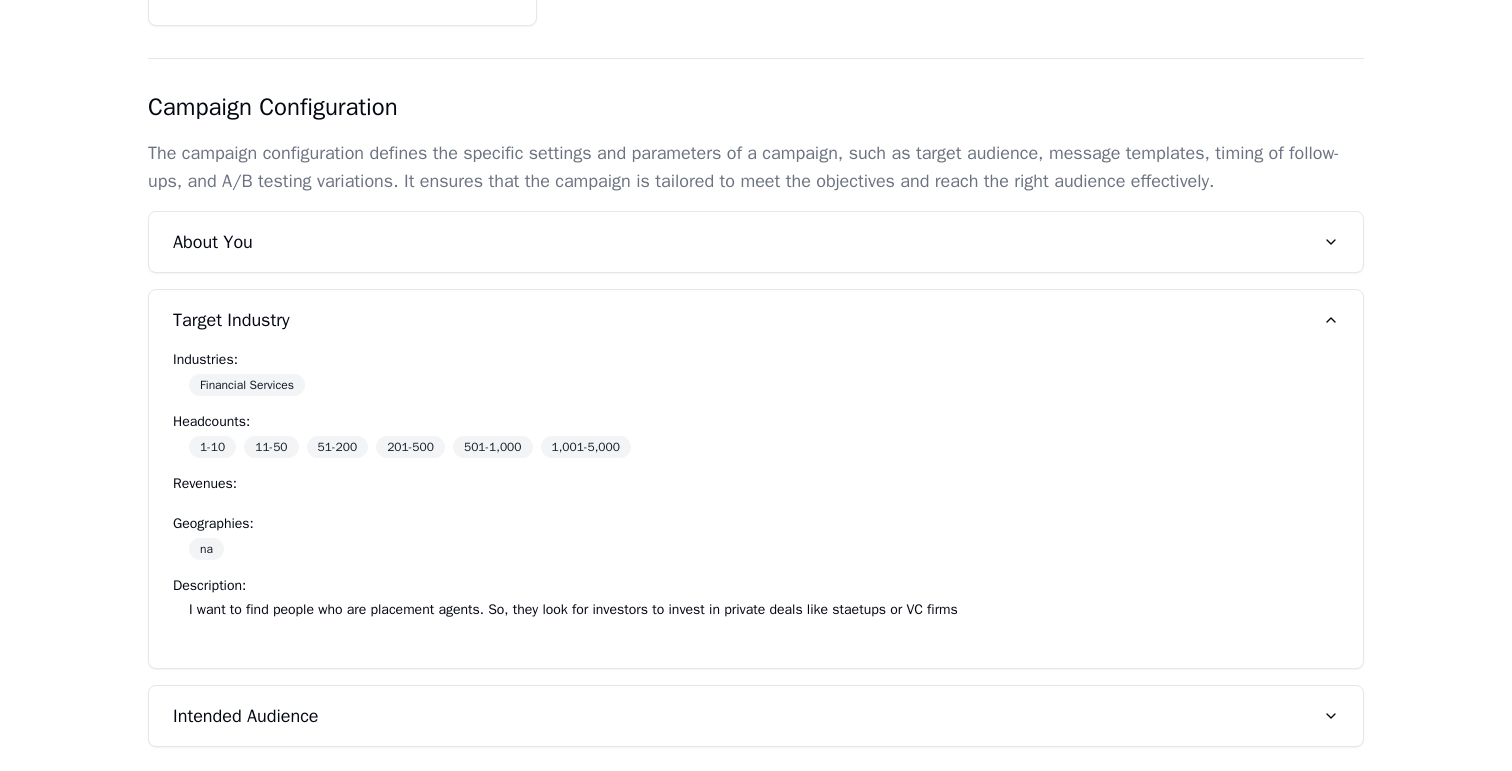 click on "Intended Audience" at bounding box center (756, 716) 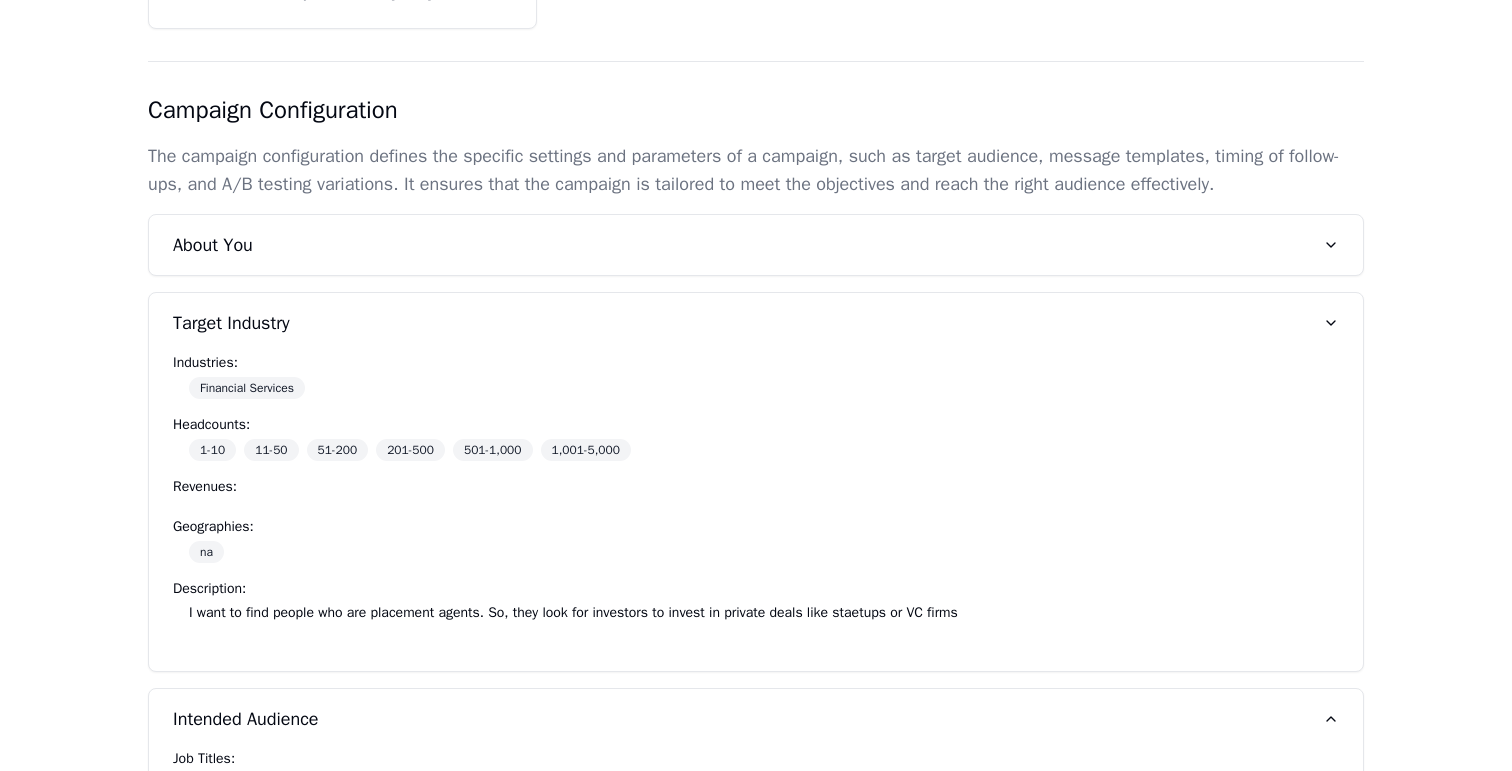 scroll, scrollTop: 1159, scrollLeft: 0, axis: vertical 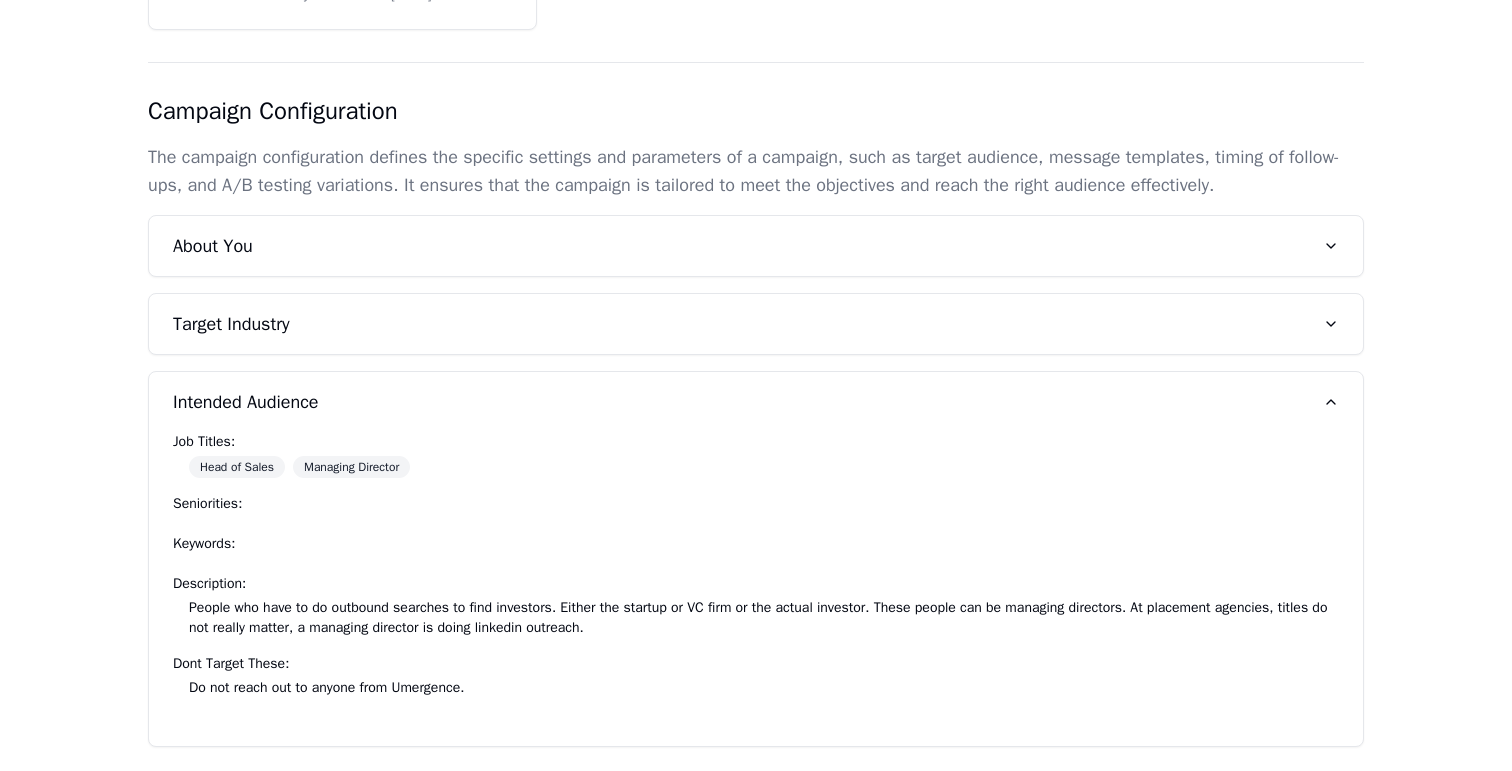 click on "Do not reach out to anyone from Umergence." at bounding box center (756, 688) 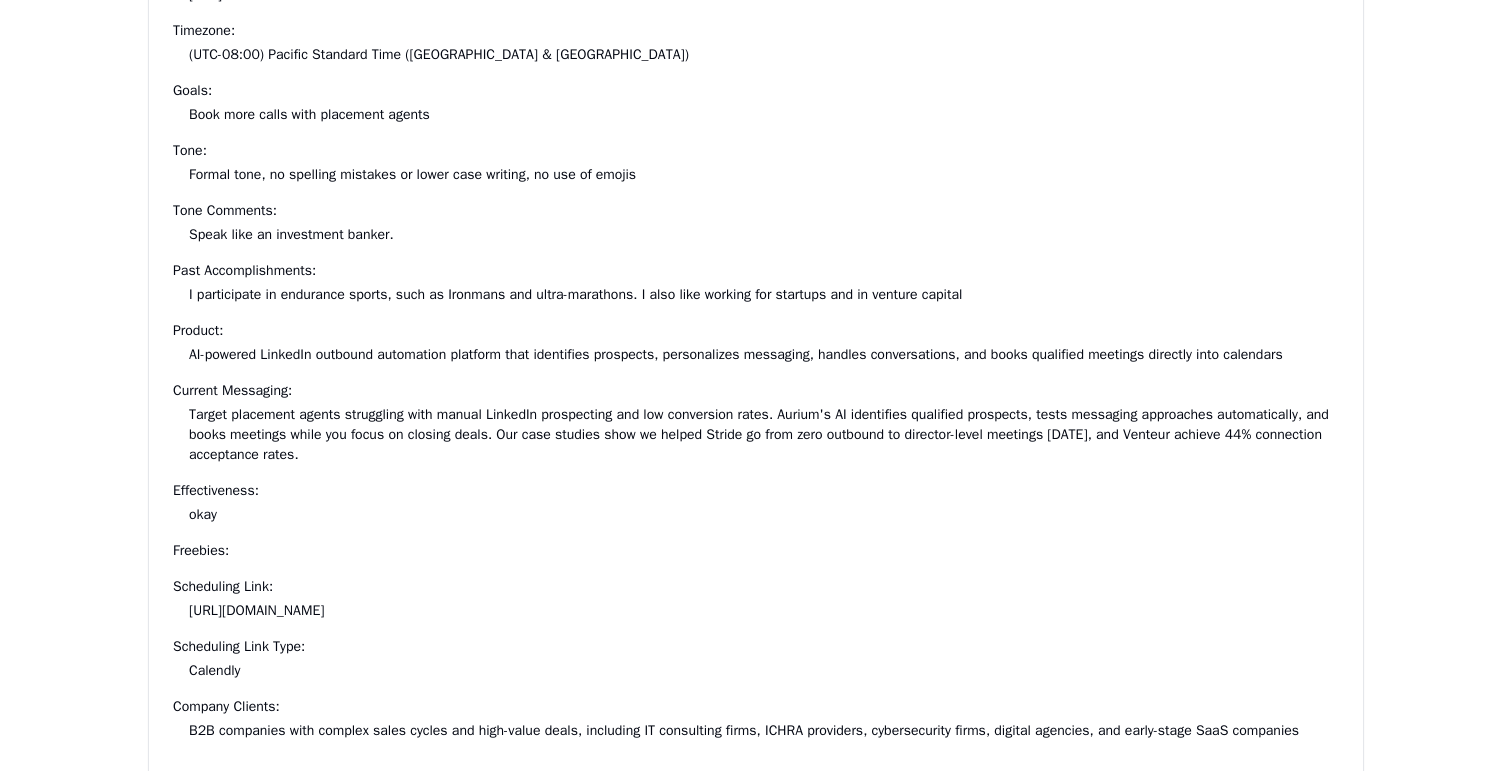 scroll, scrollTop: 1773, scrollLeft: 0, axis: vertical 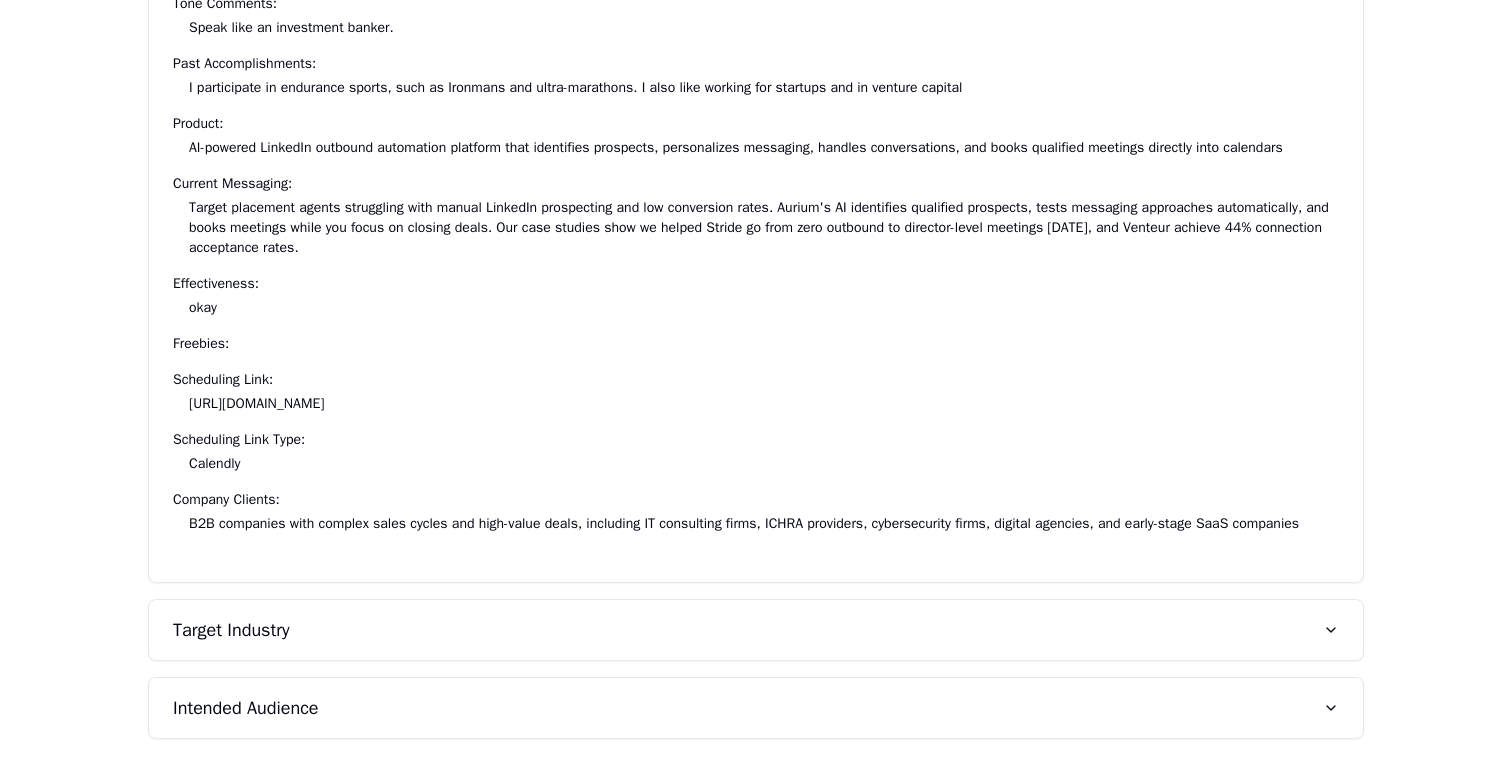 click on "Target Industry" at bounding box center [756, 630] 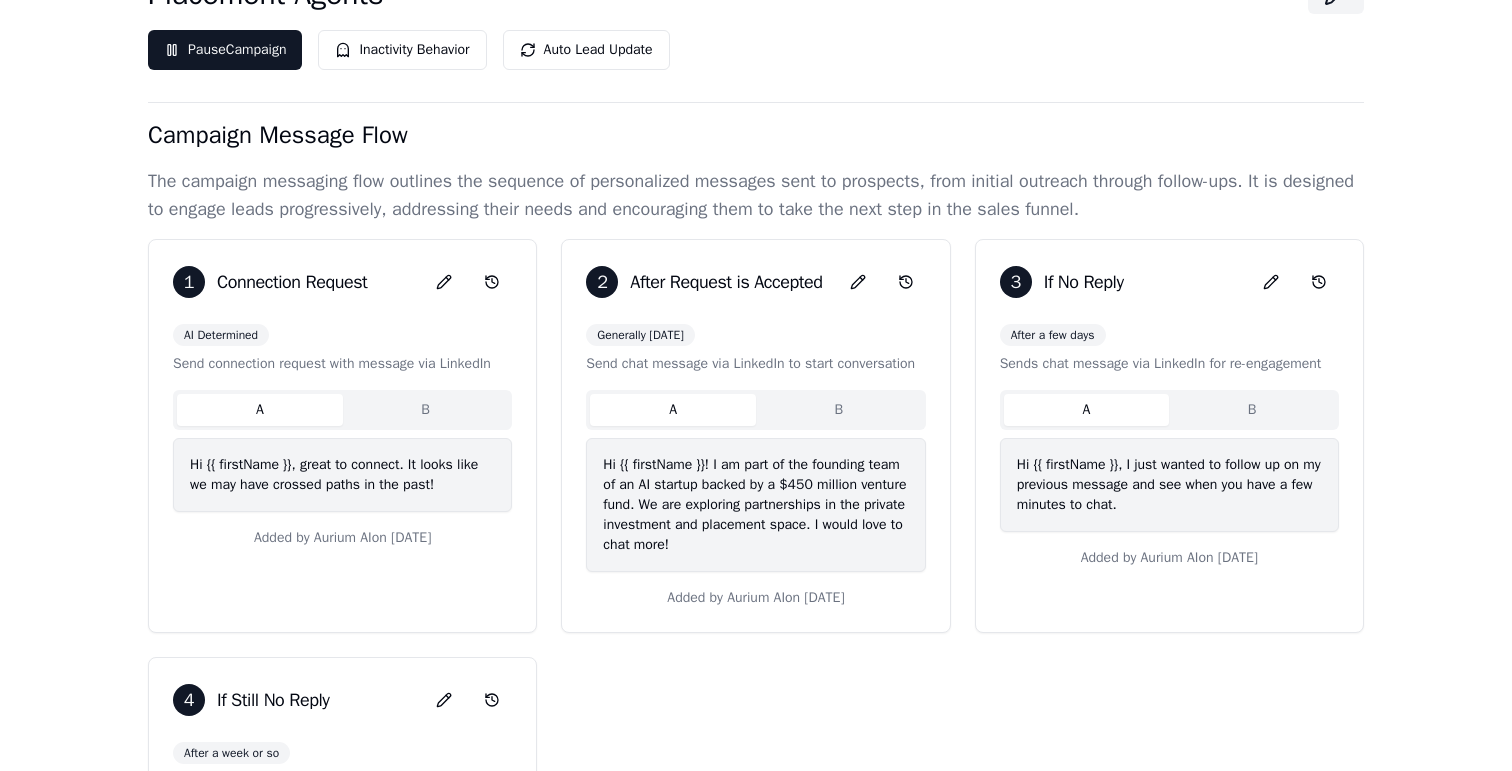 scroll, scrollTop: 179, scrollLeft: 0, axis: vertical 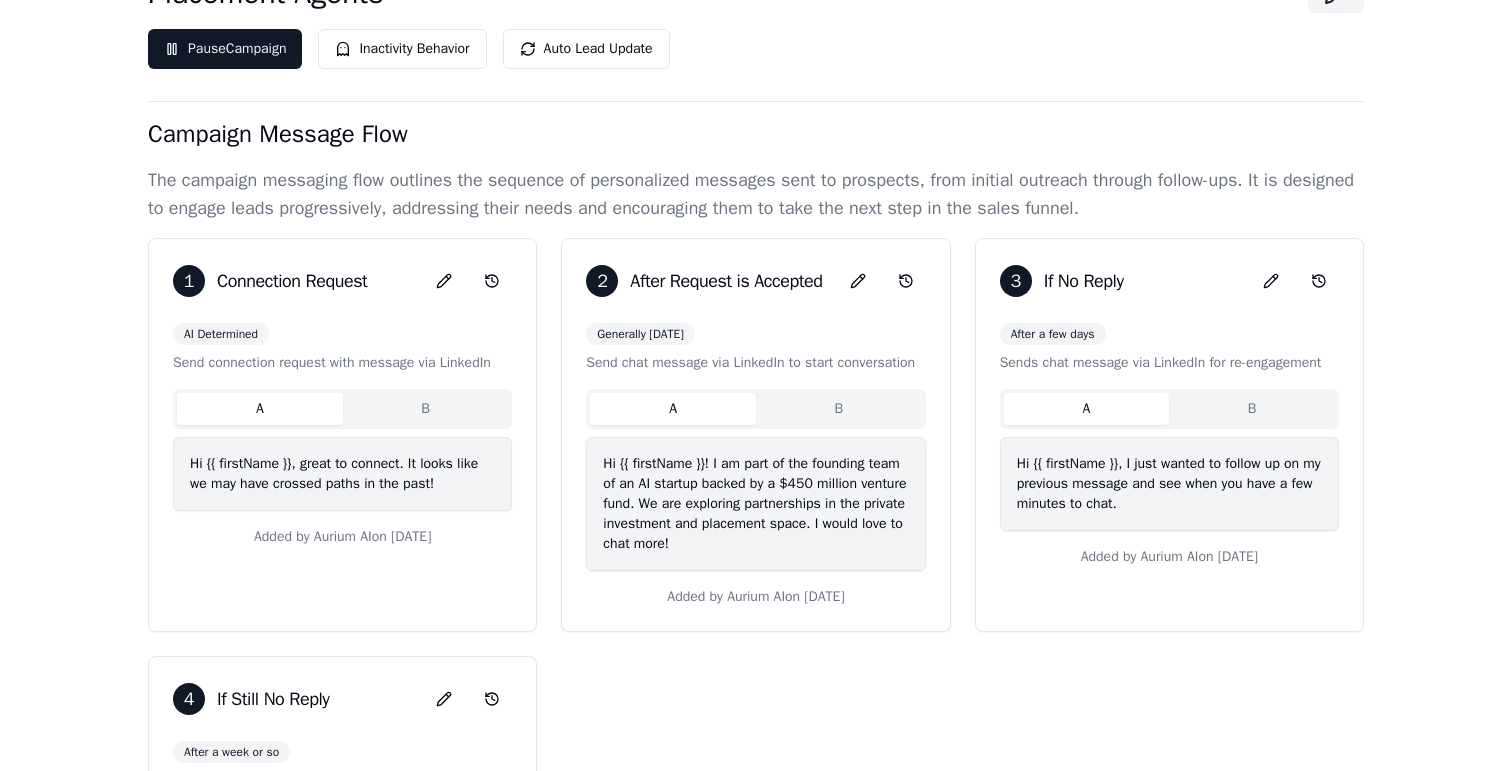 click on "Campaign Message Flow" at bounding box center [756, 134] 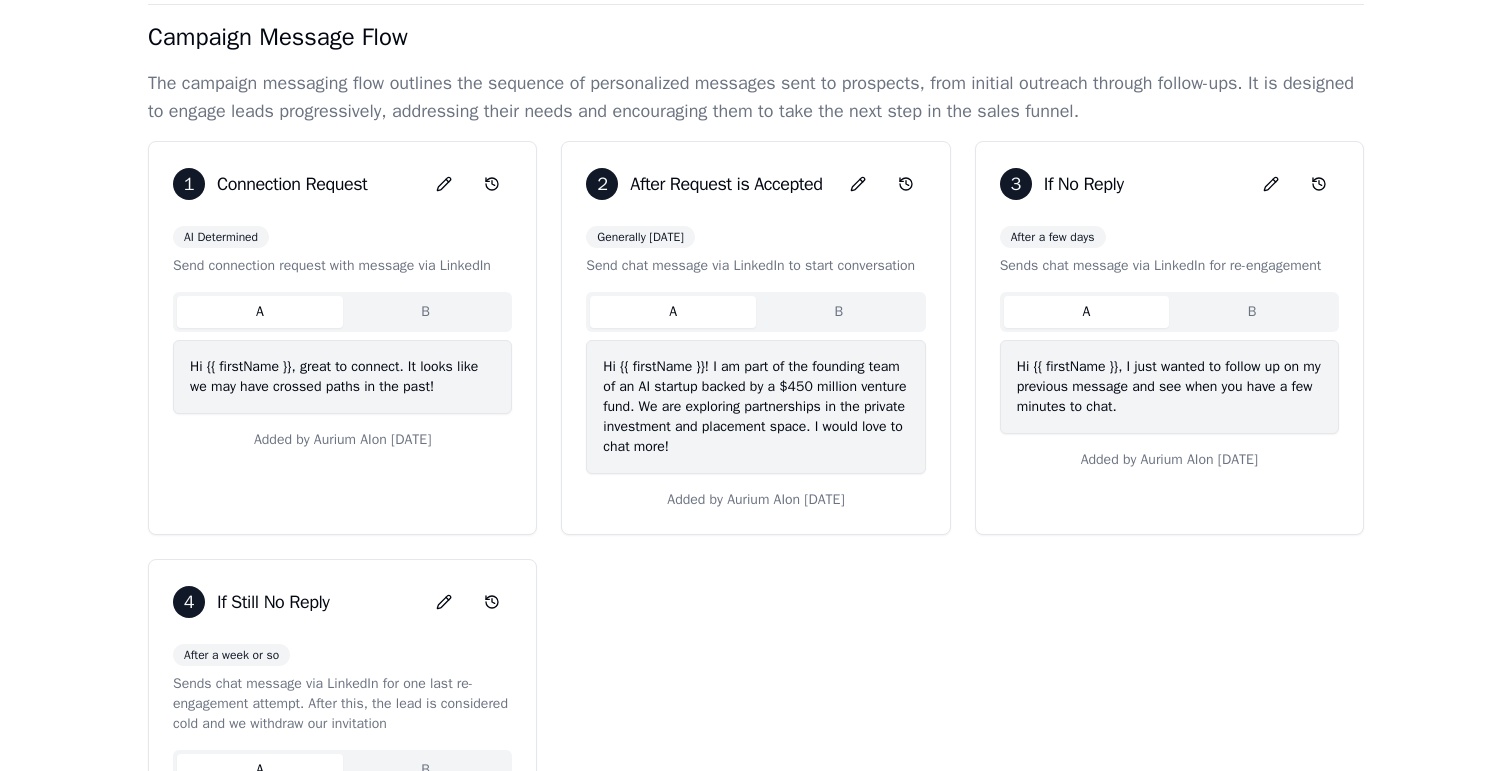 scroll, scrollTop: 290, scrollLeft: 0, axis: vertical 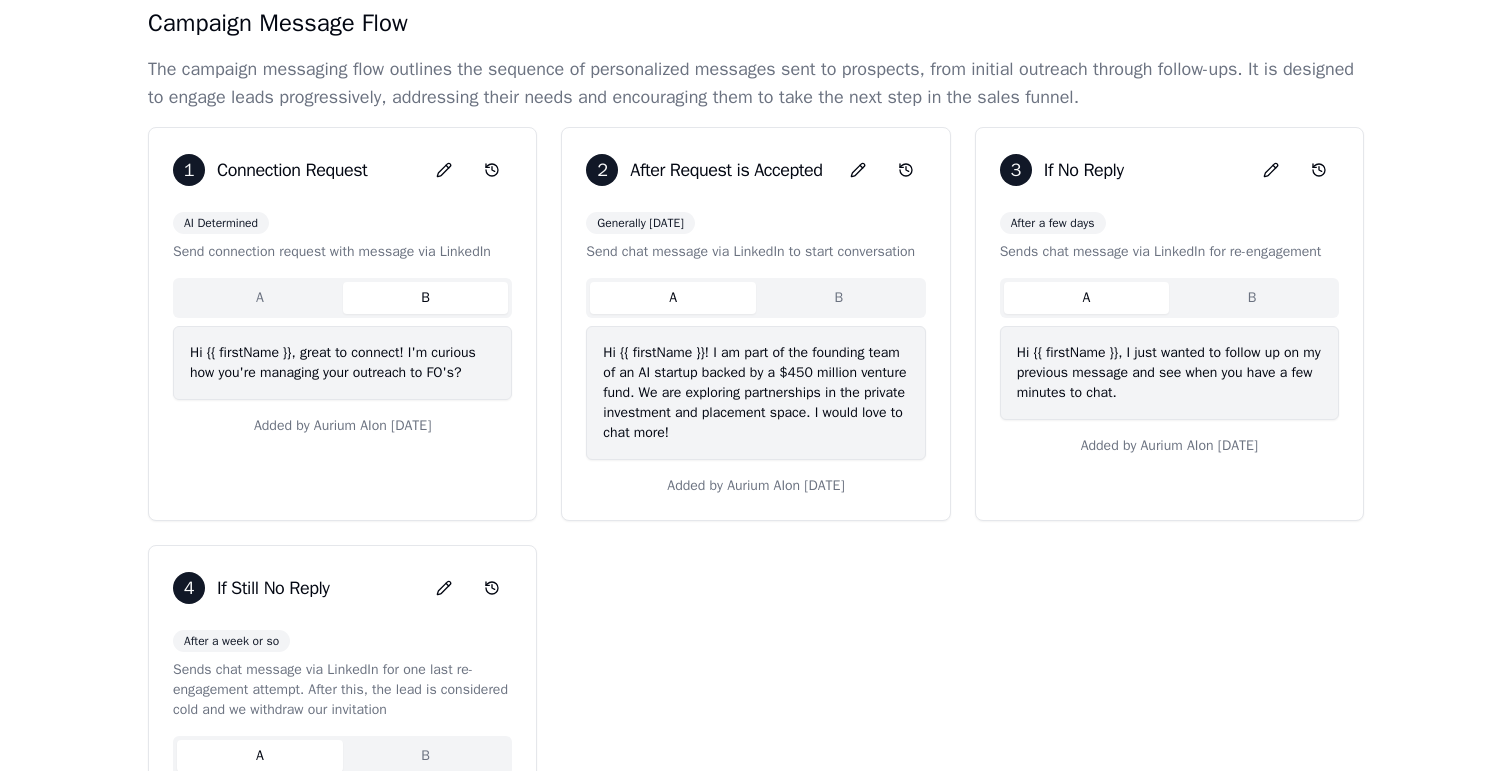 click on "B" at bounding box center [426, 298] 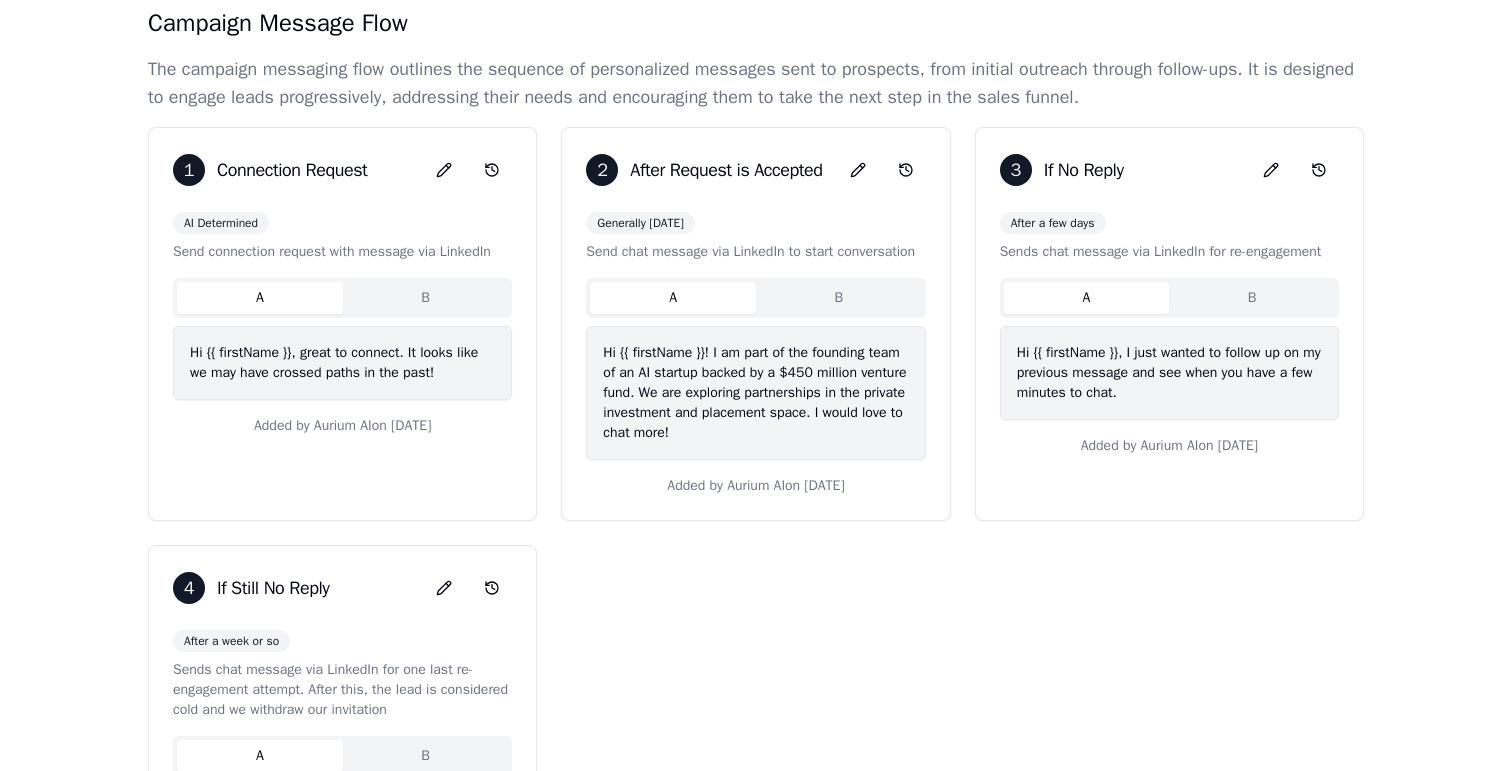 click on "A" at bounding box center (260, 298) 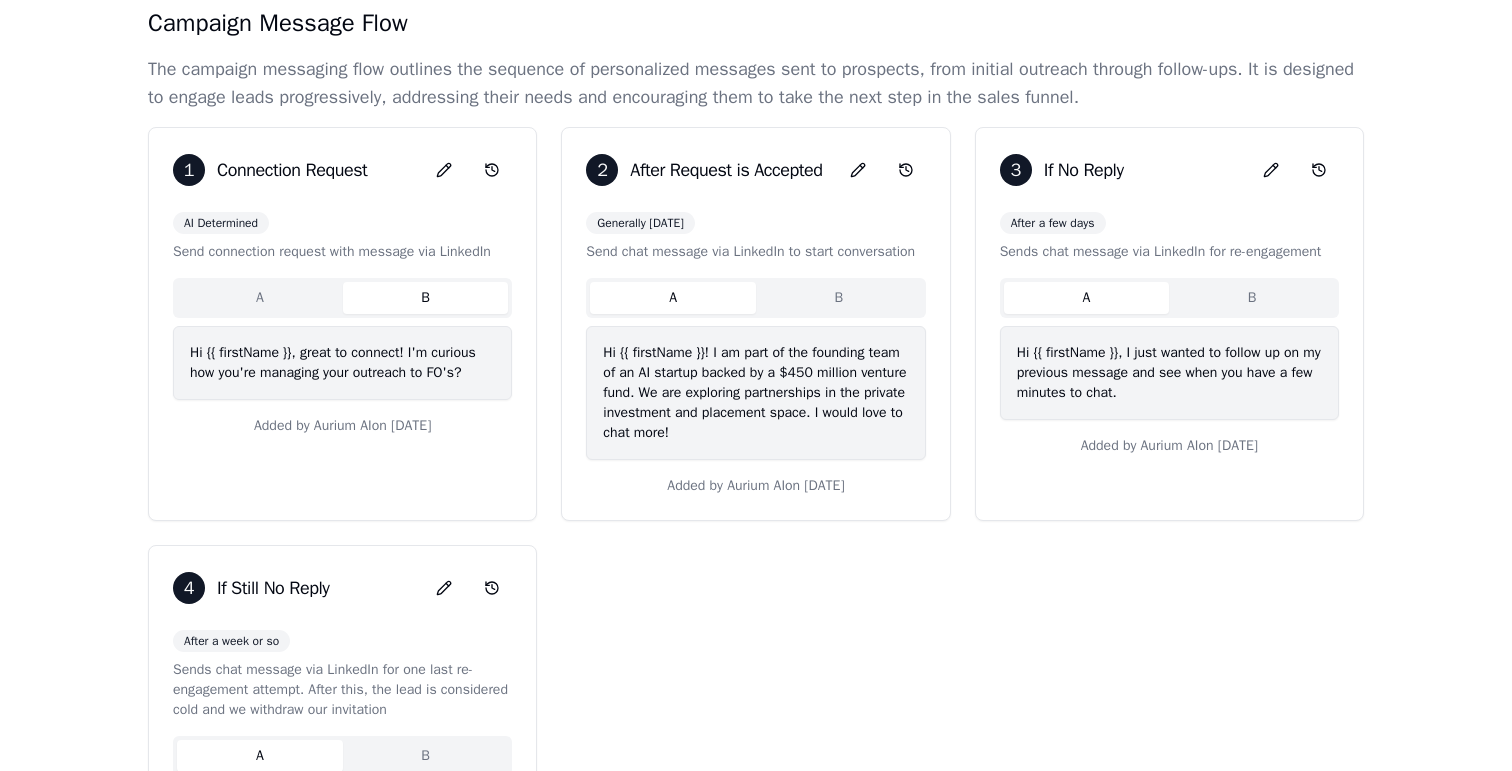 click on "B" at bounding box center (426, 298) 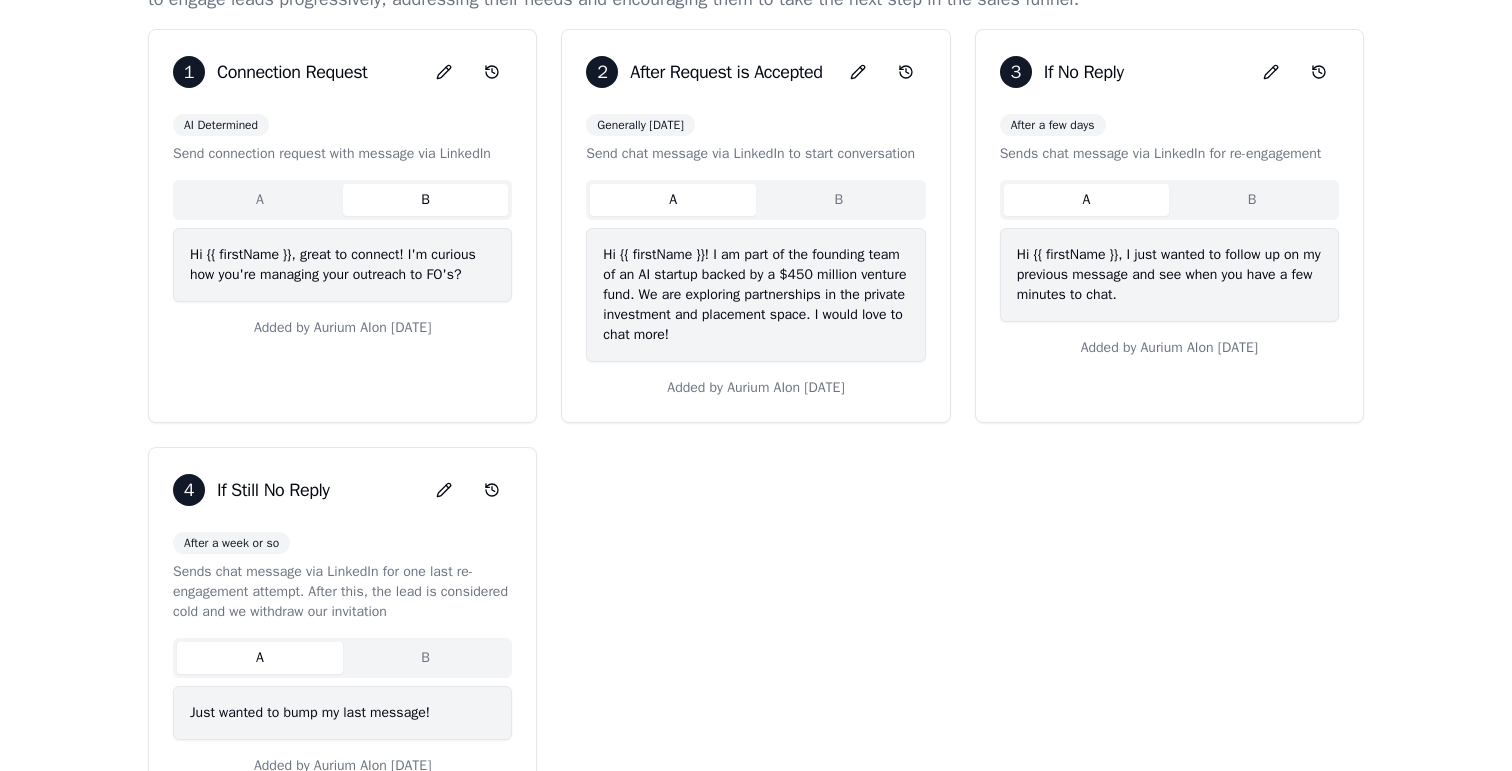 scroll, scrollTop: 344, scrollLeft: 0, axis: vertical 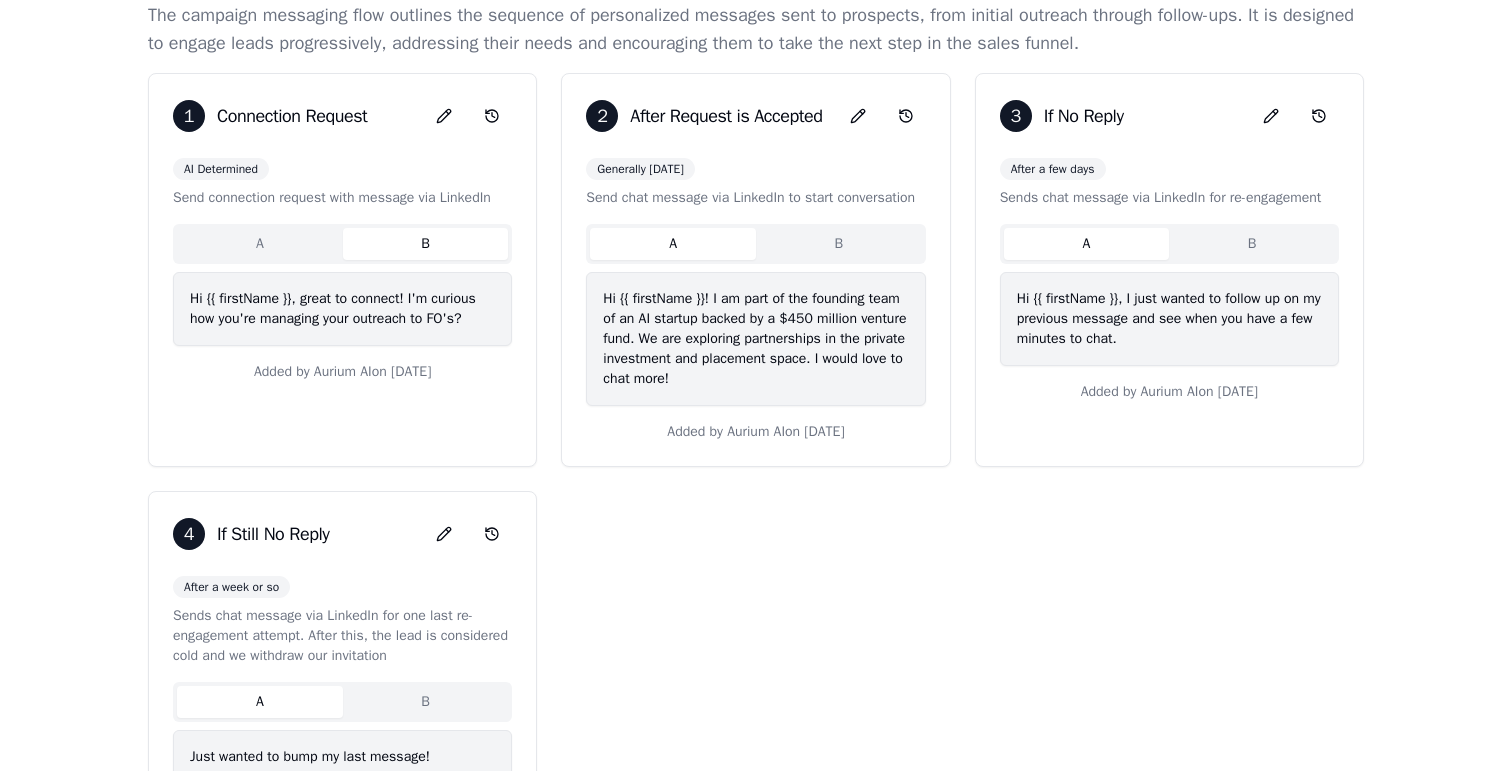 click on "Generally [DATE] Send chat message via LinkedIn to start conversation A B Hi {{ firstName }}! I am part of the founding team of an AI startup backed by a $450 million venture fund. We are exploring partnerships in the private investment and placement space. I would love to chat more! Added by   Aurium AI  on   [DATE]" at bounding box center [755, 312] 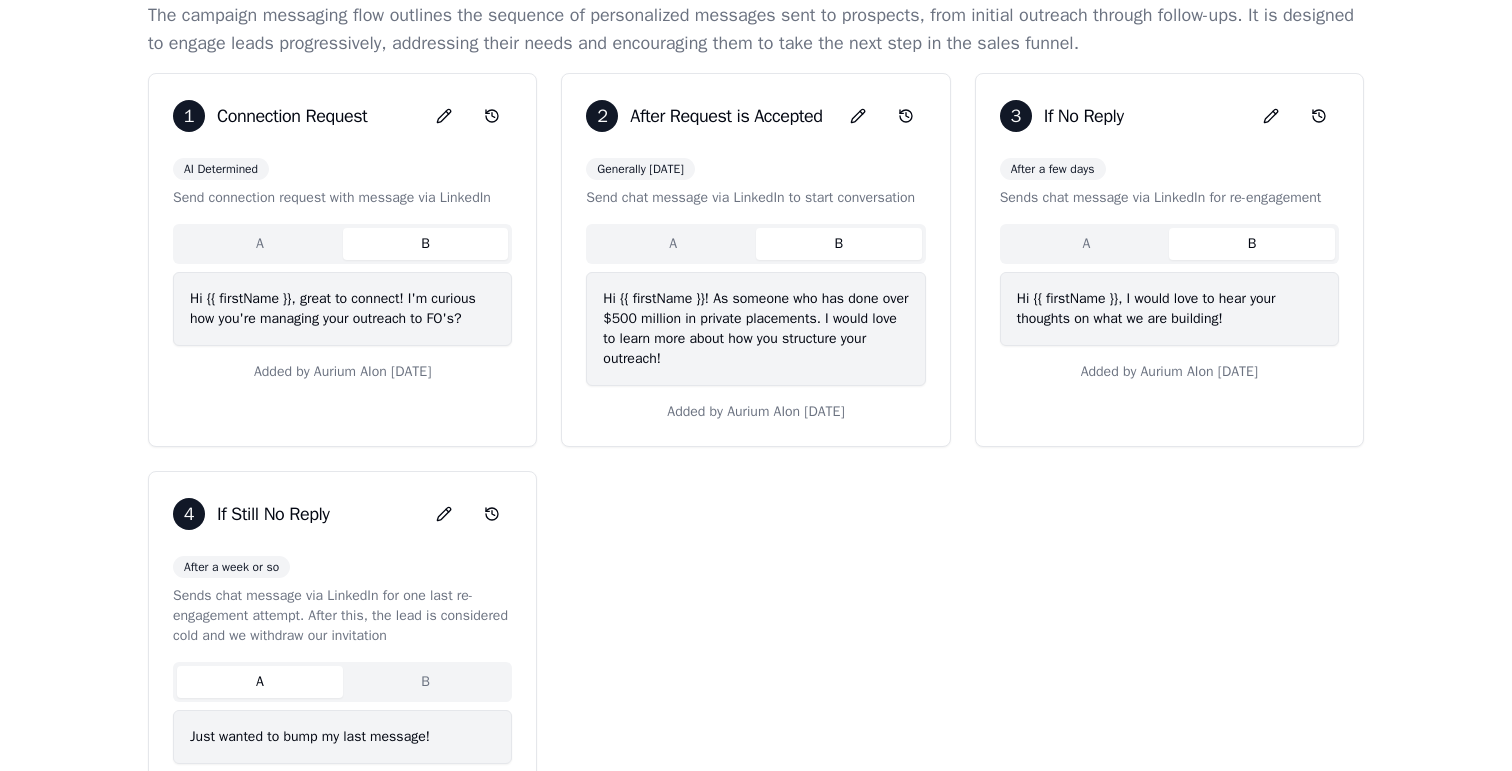 click on "B" at bounding box center (1252, 244) 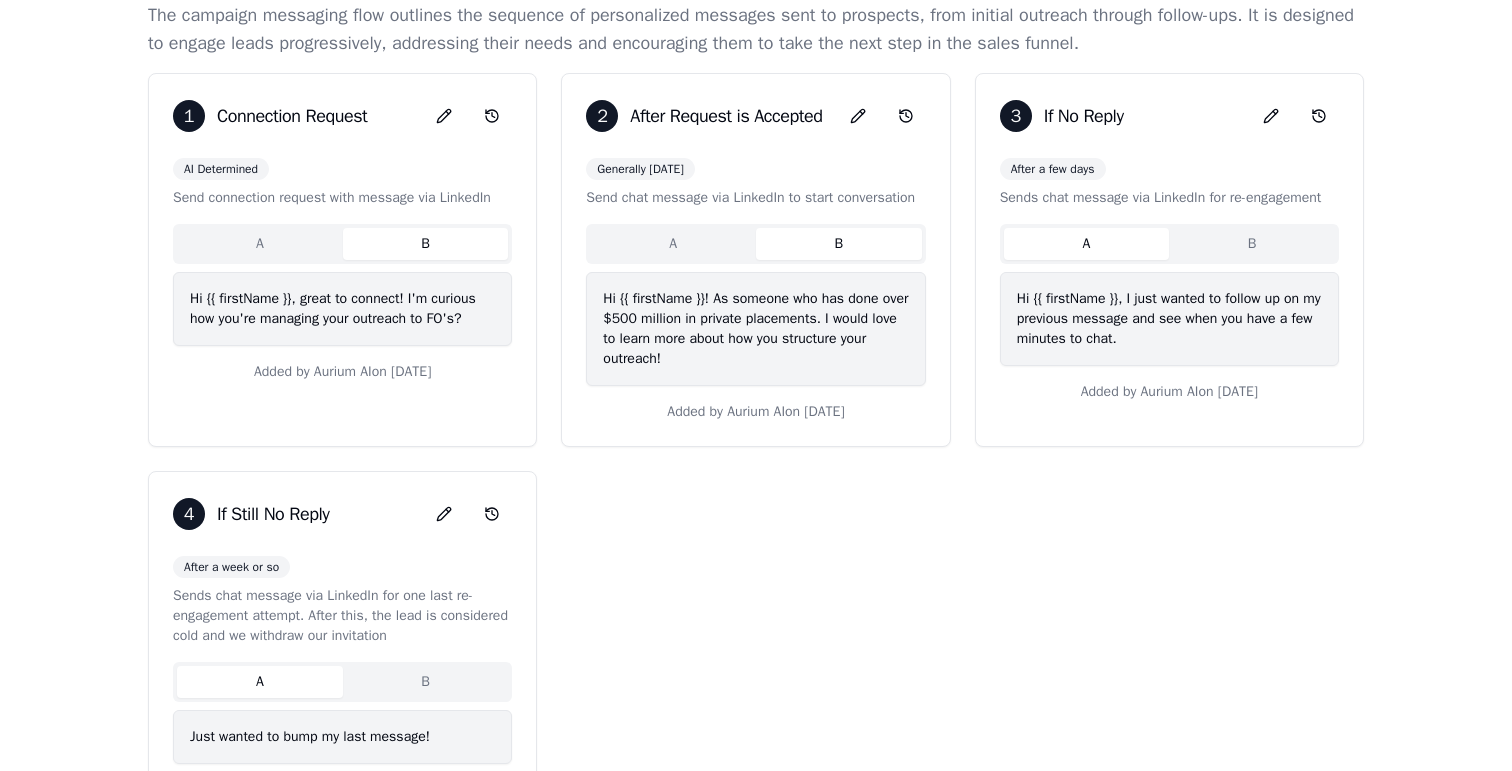 click on "A" at bounding box center (1087, 244) 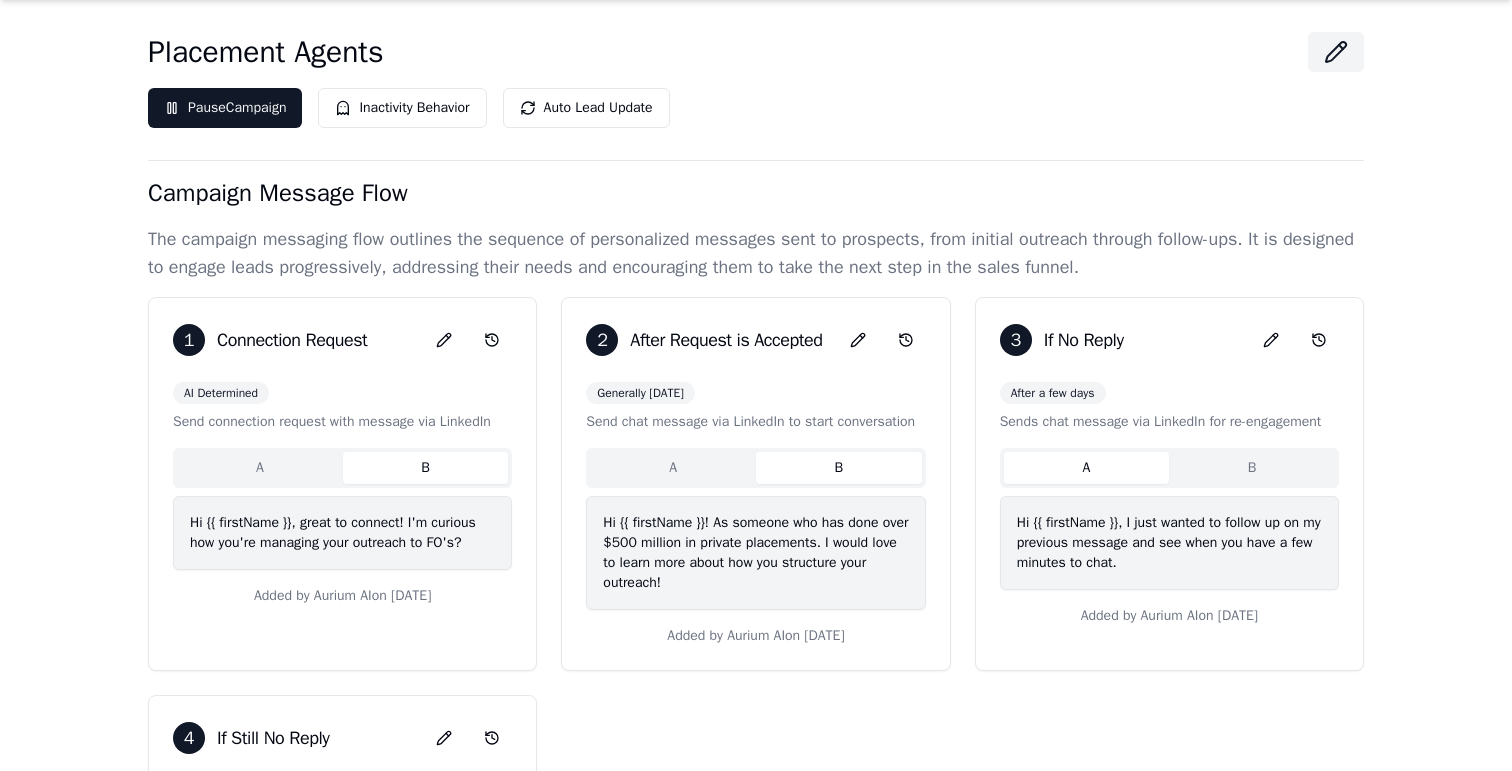 scroll, scrollTop: 140, scrollLeft: 0, axis: vertical 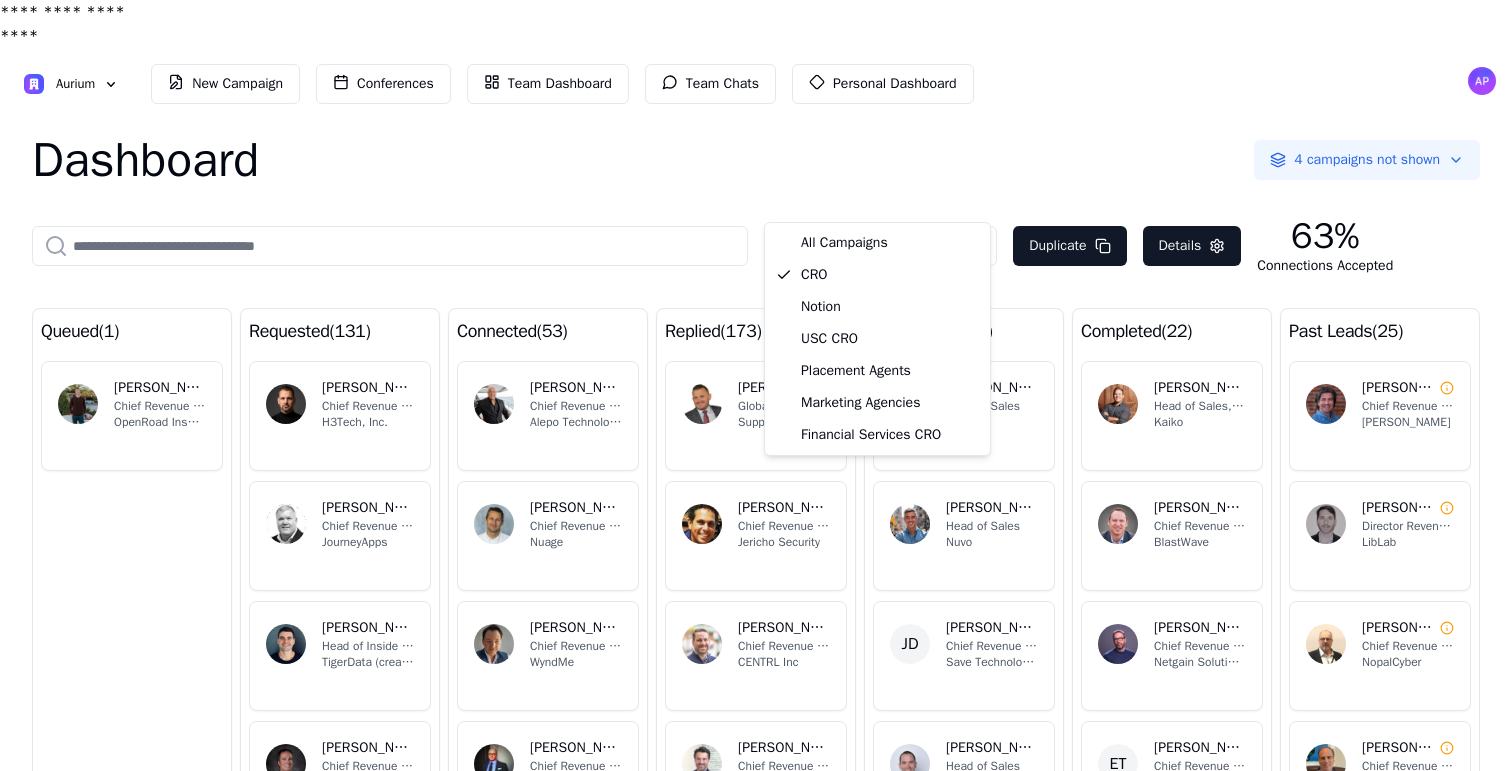 click on "**********" at bounding box center (756, 409) 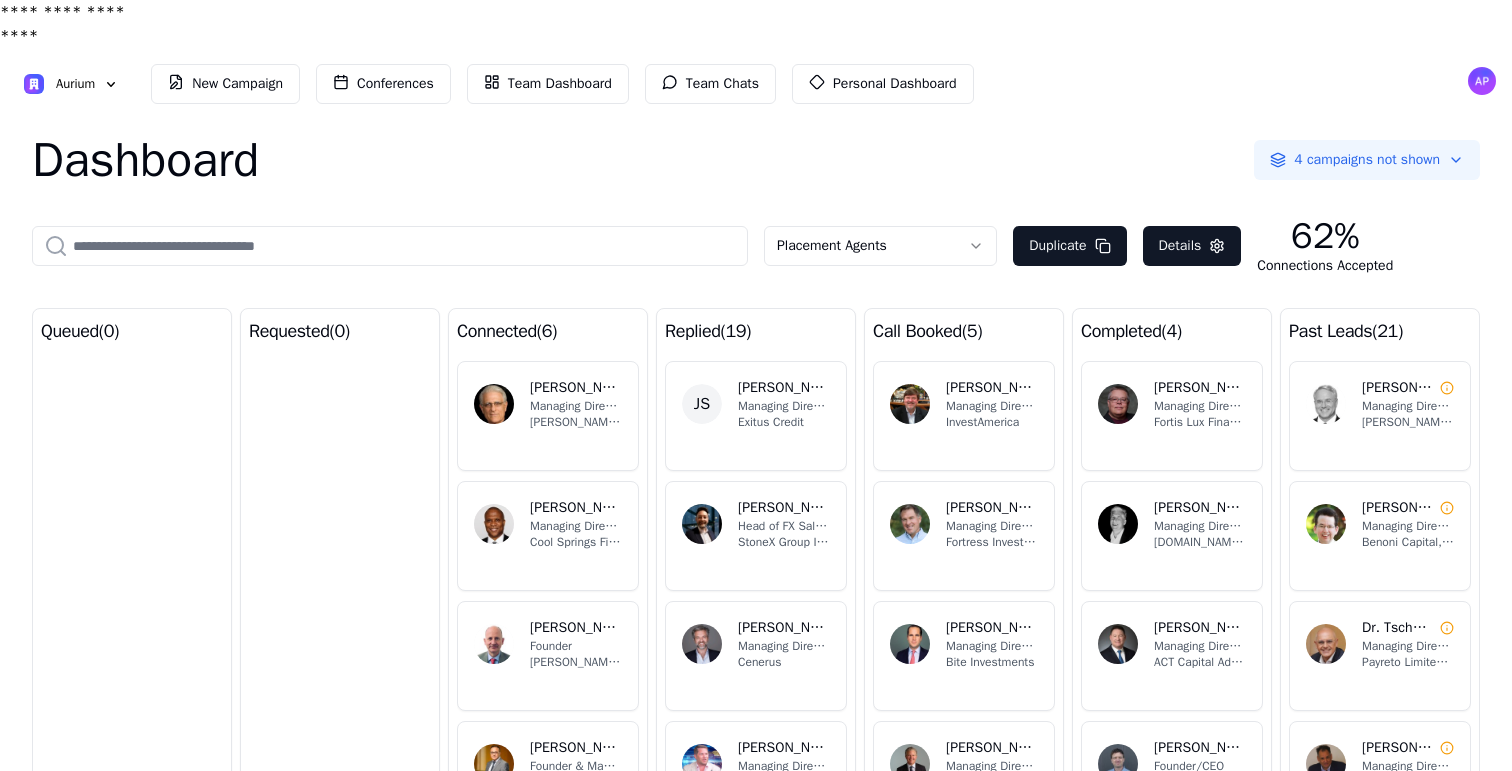 click on "Dashboard 4 campaigns not shown" at bounding box center (756, 160) 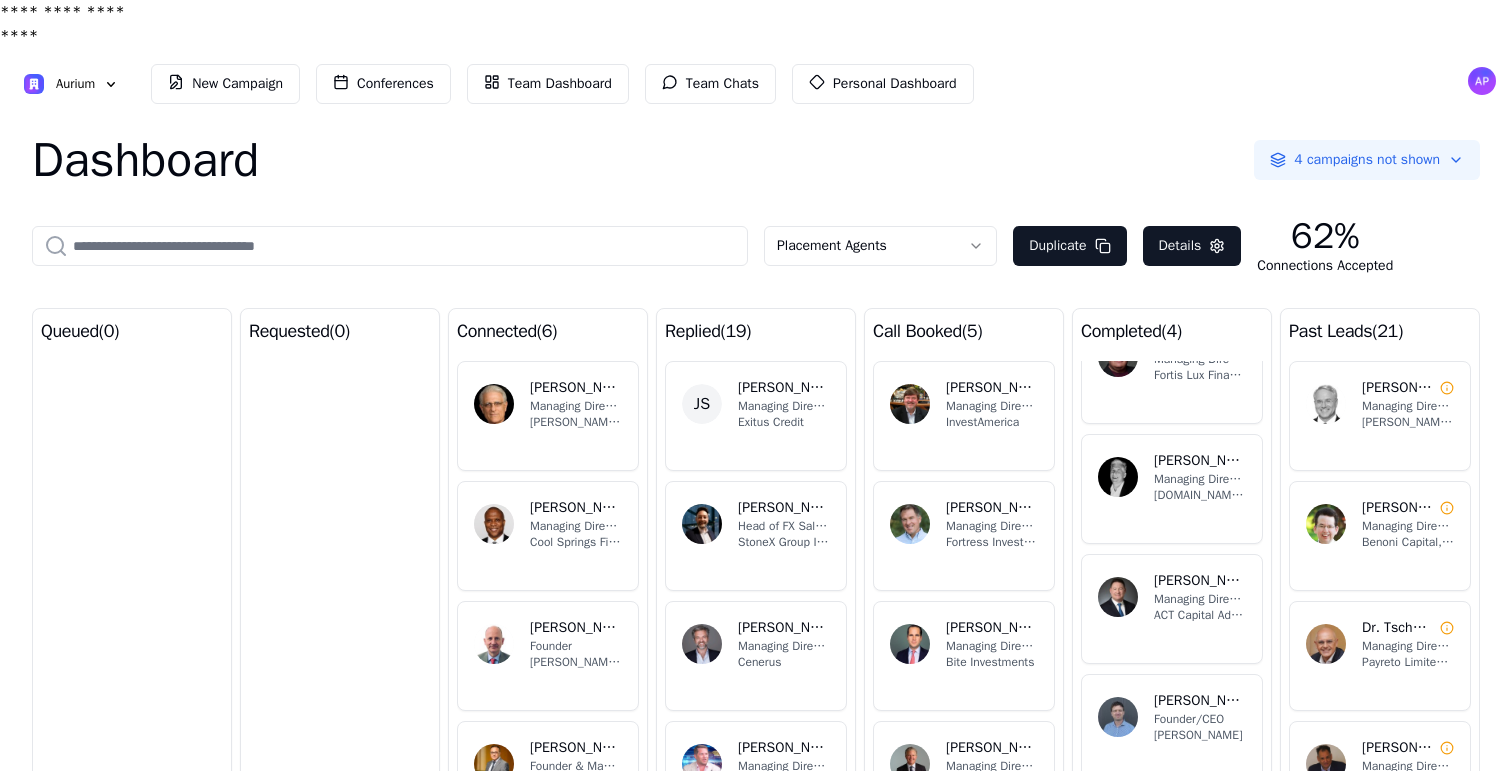click on "[PERSON_NAME]" at bounding box center [992, 748] 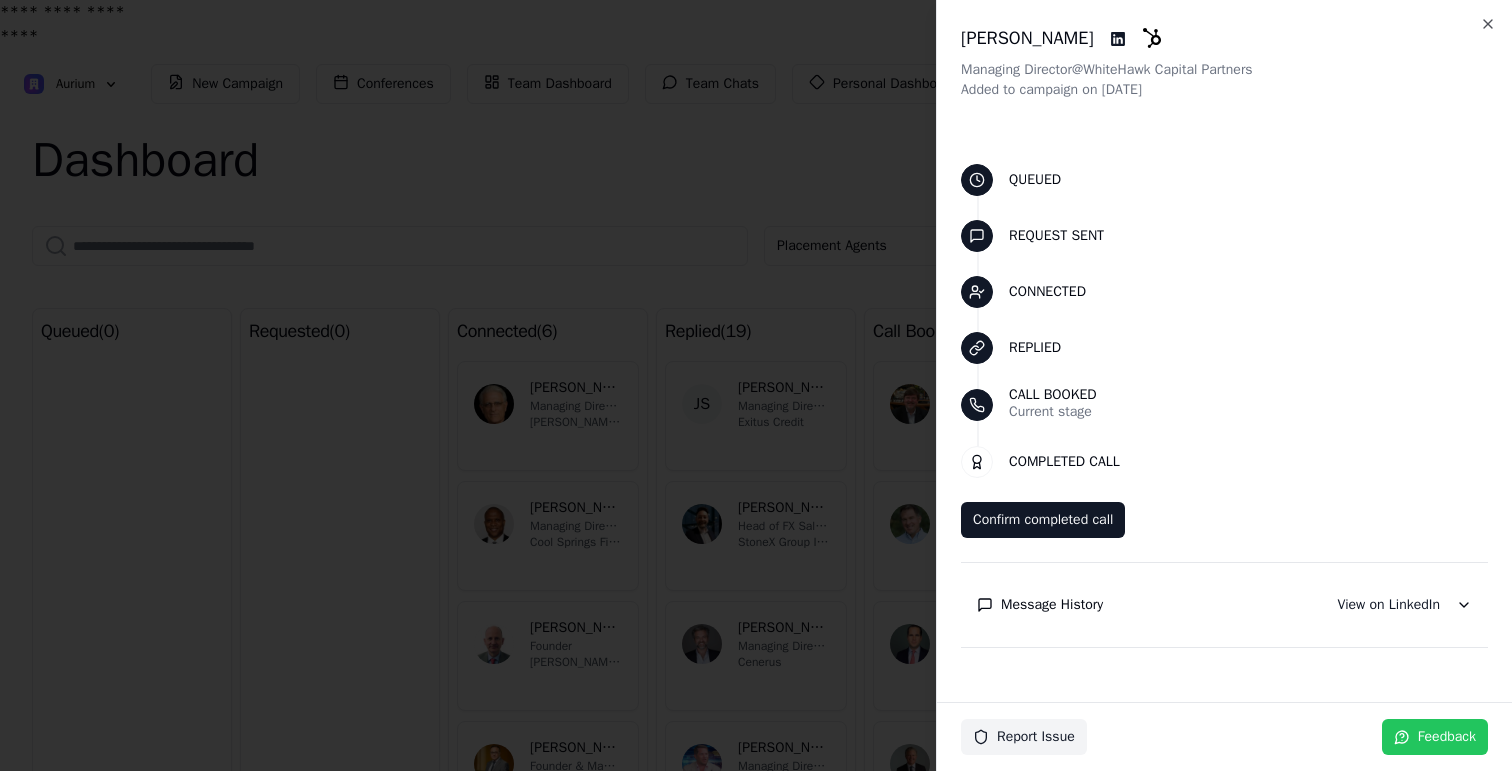 click on "Message History" at bounding box center (1052, 605) 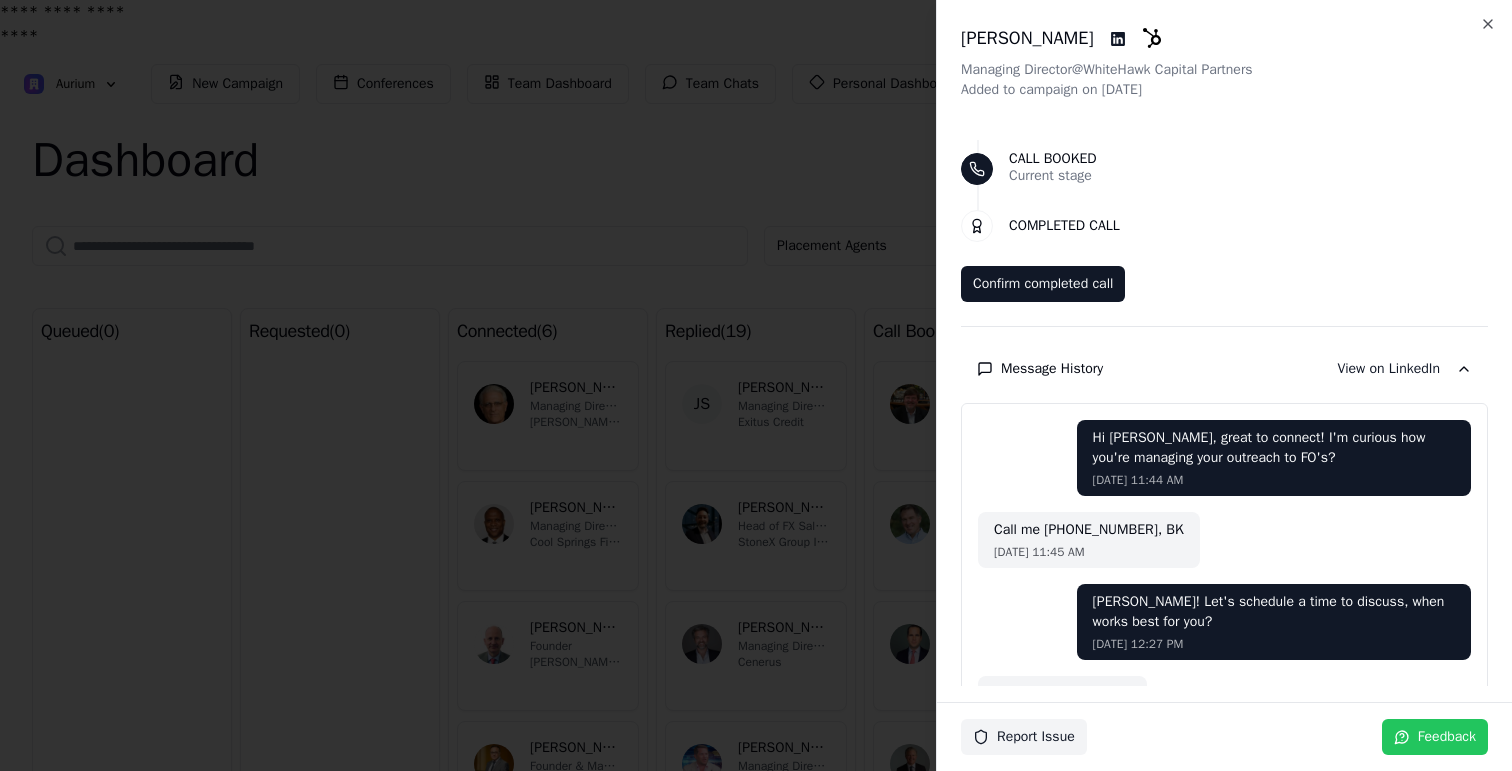 scroll, scrollTop: 253, scrollLeft: 0, axis: vertical 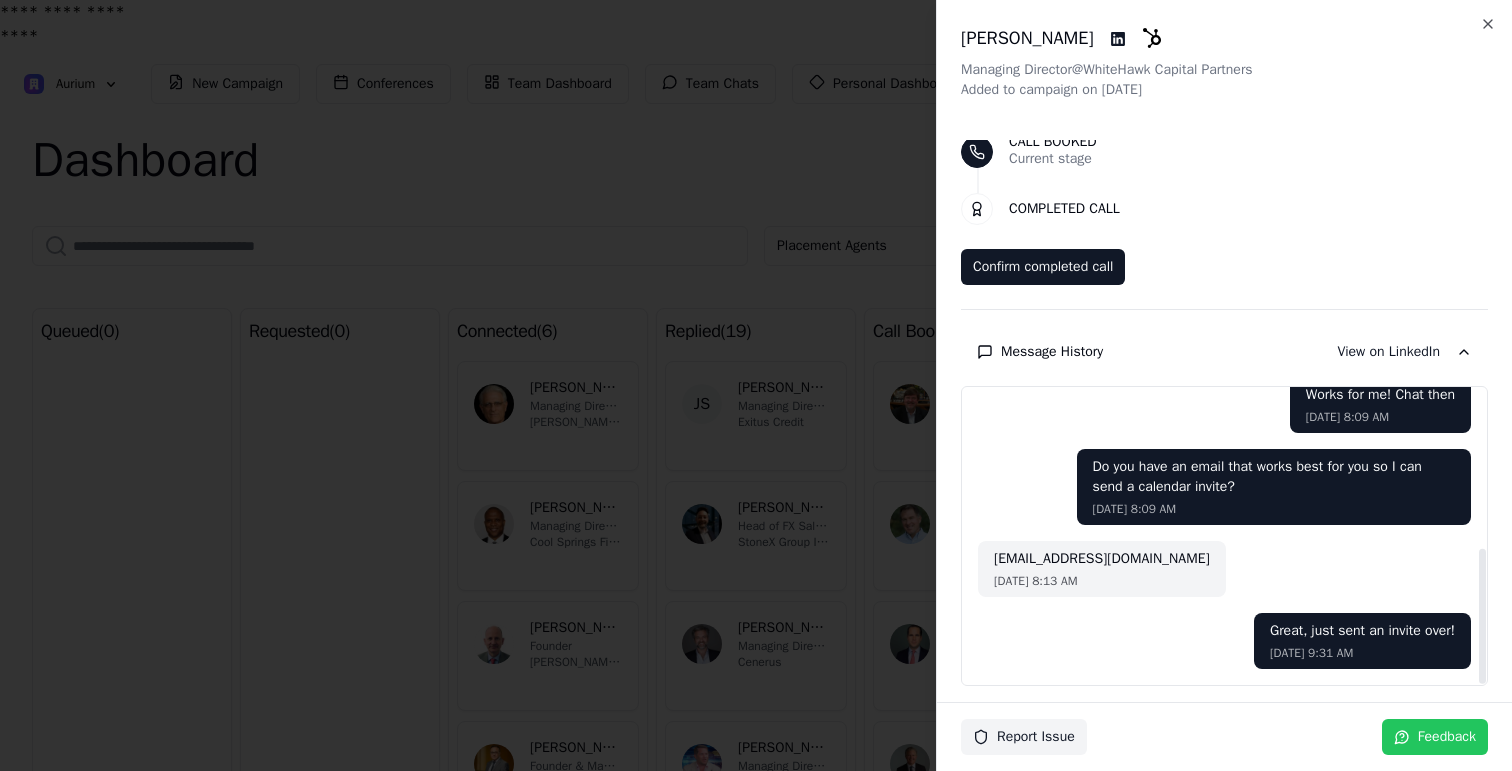 click at bounding box center (756, 385) 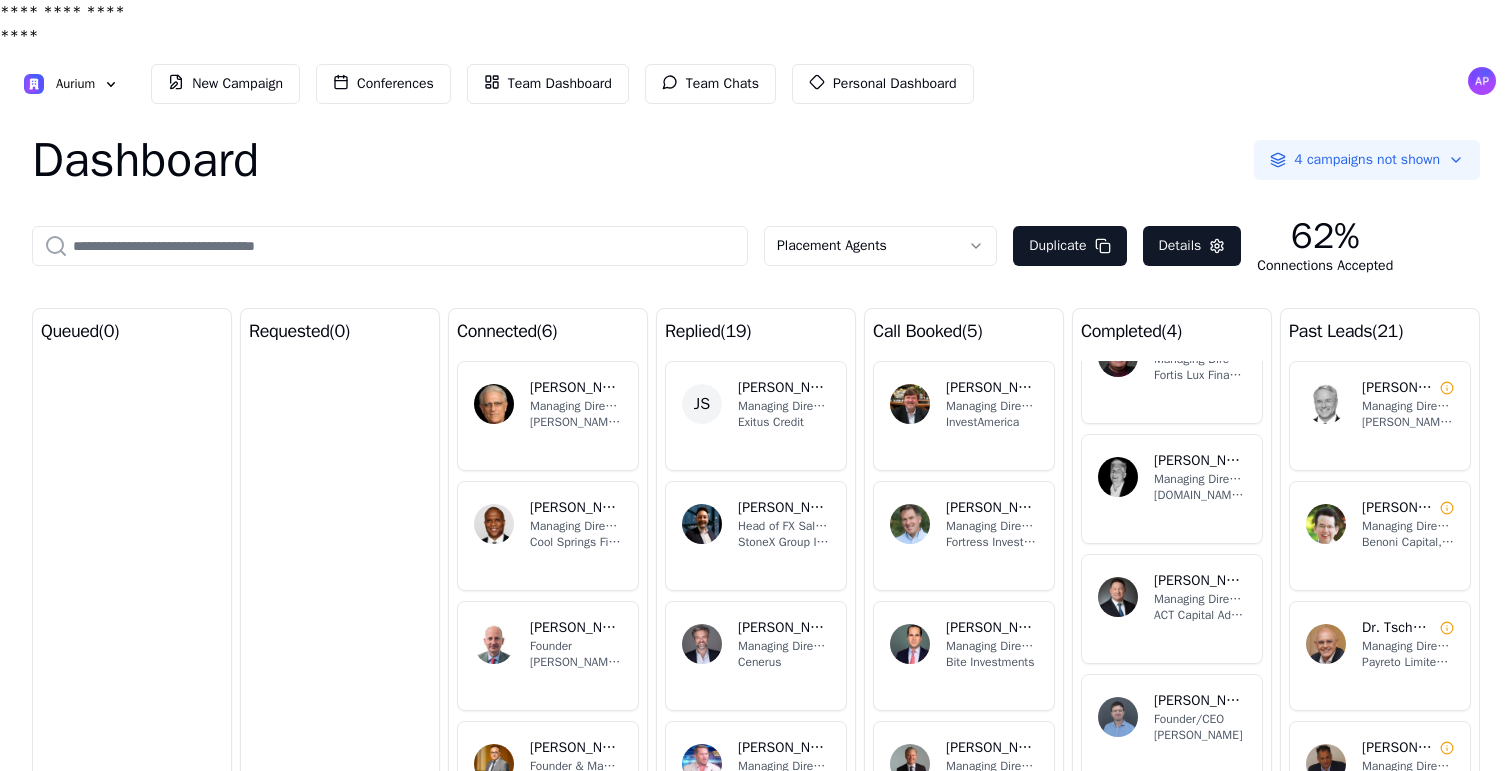 click on "[PERSON_NAME] [PERSON_NAME] Managing Director, Debt Placement and M & A Advisory ACT Capital Advisors" at bounding box center (1172, 609) 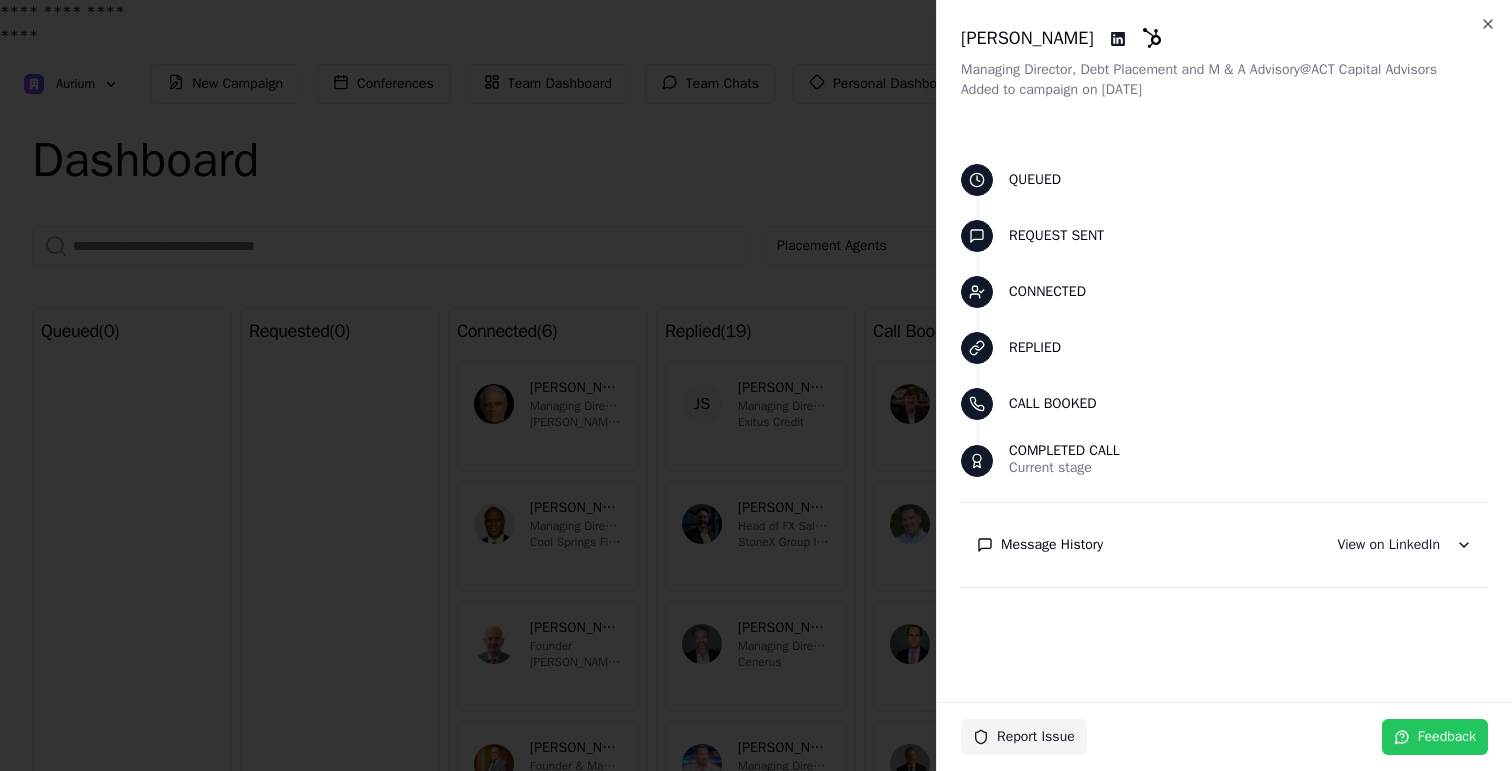 click on "Message History" at bounding box center (1052, 545) 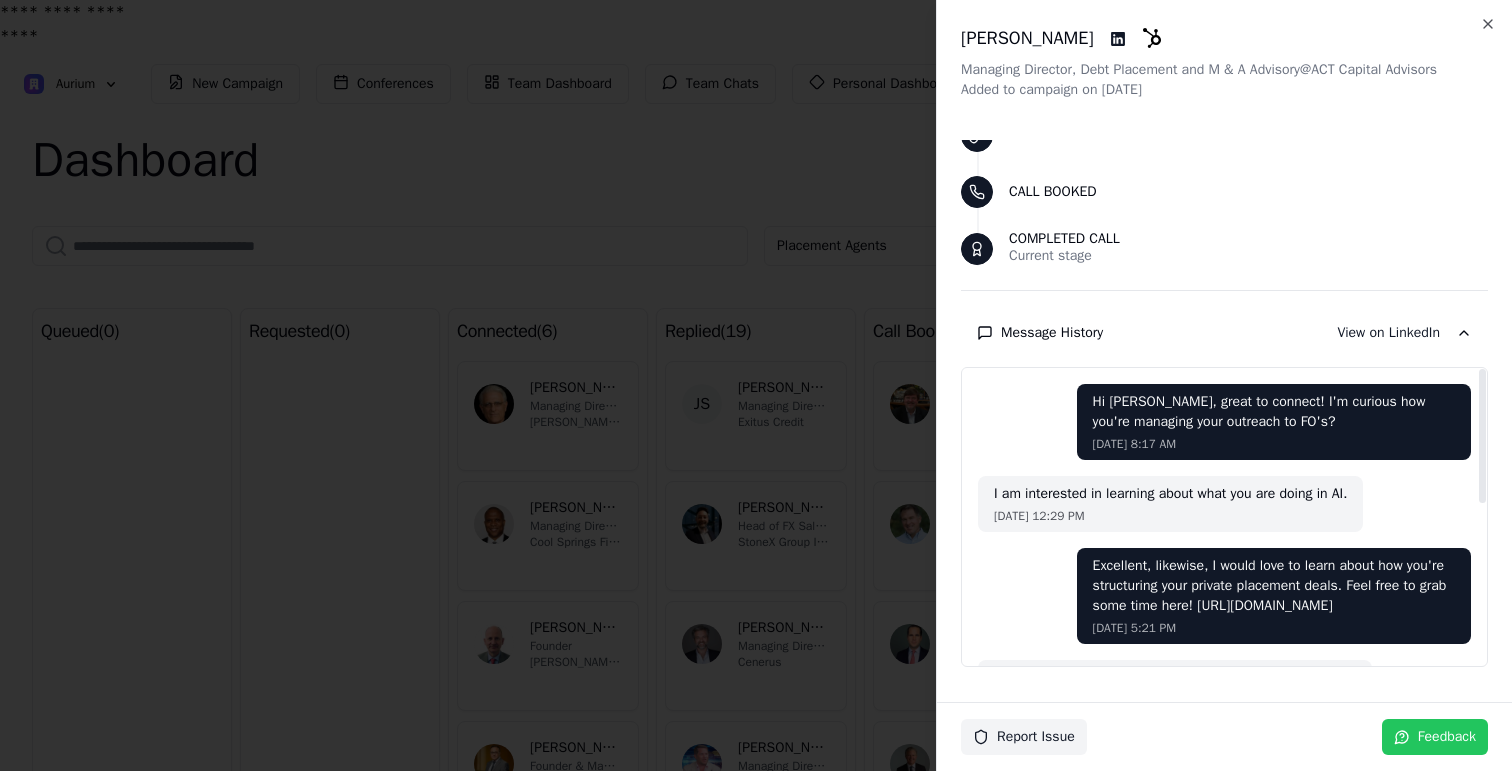 scroll, scrollTop: 197, scrollLeft: 0, axis: vertical 